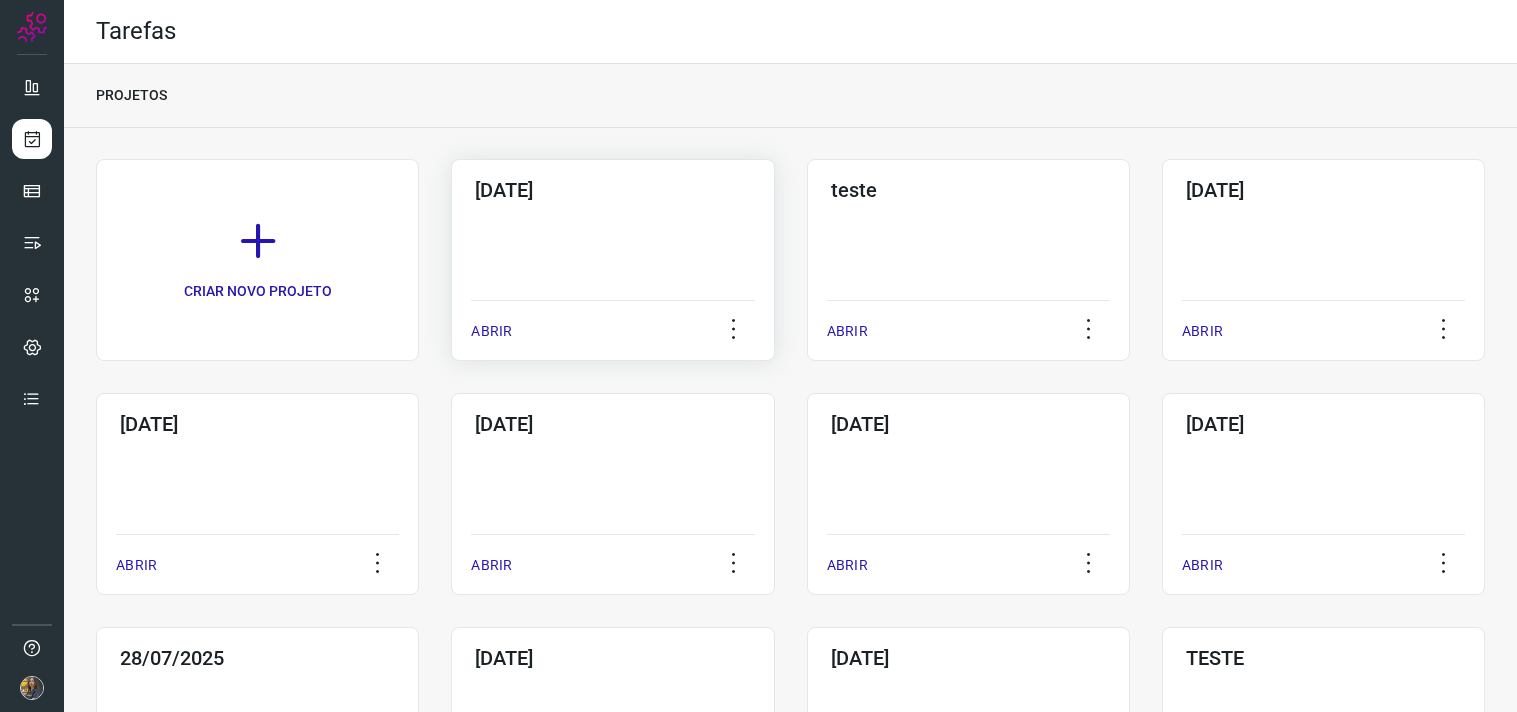 scroll, scrollTop: 0, scrollLeft: 0, axis: both 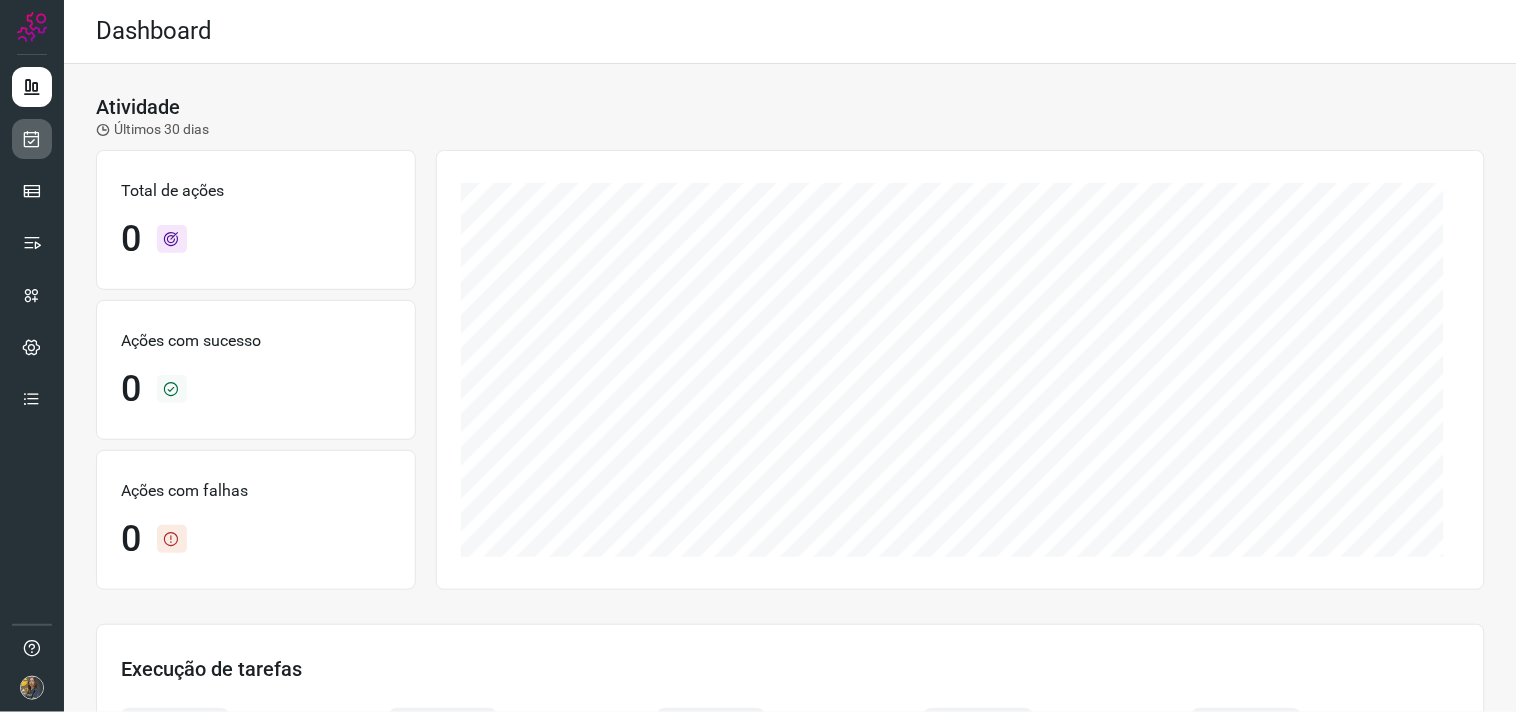 click at bounding box center (32, 139) 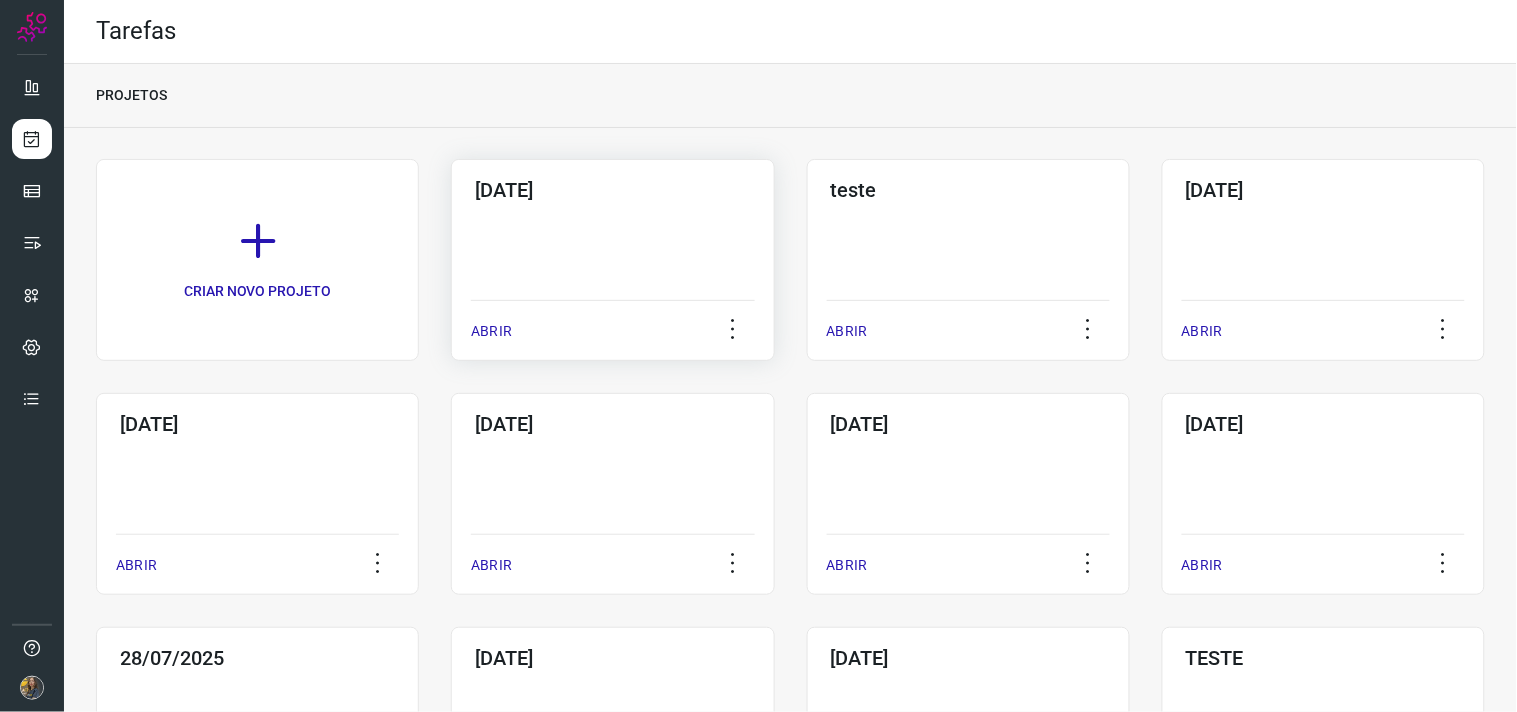 click on "05/08/2025  ABRIR" 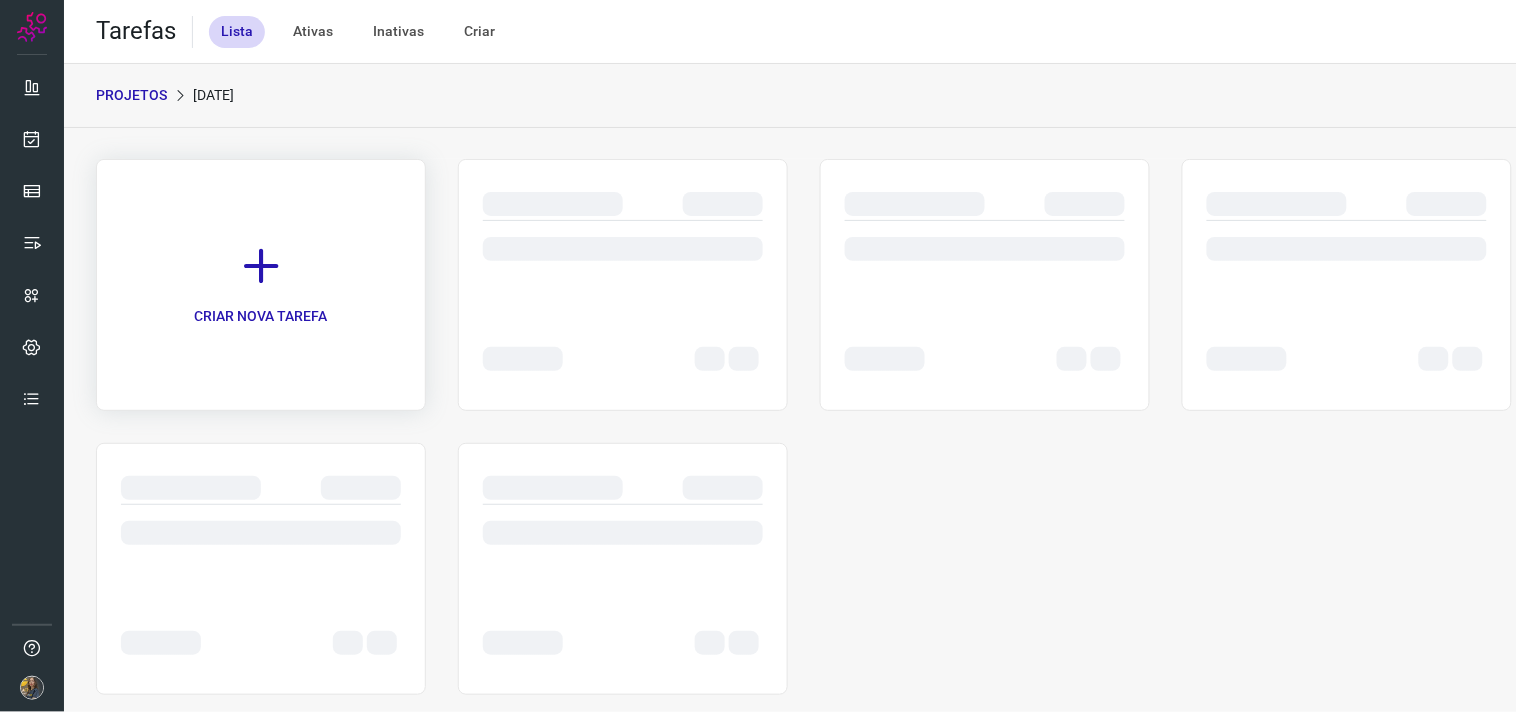 click on "CRIAR NOVA TAREFA" 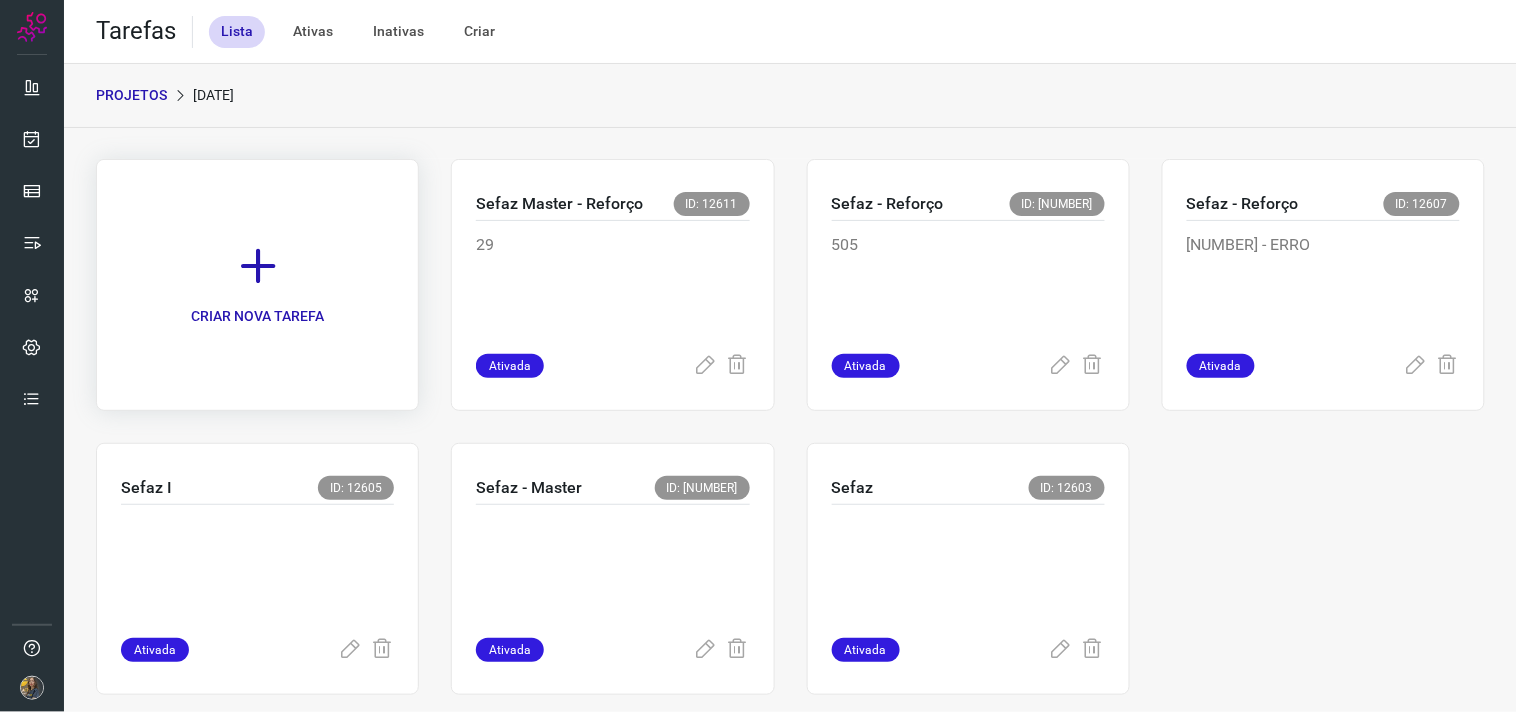 click on "CRIAR NOVA TAREFA" at bounding box center (257, 285) 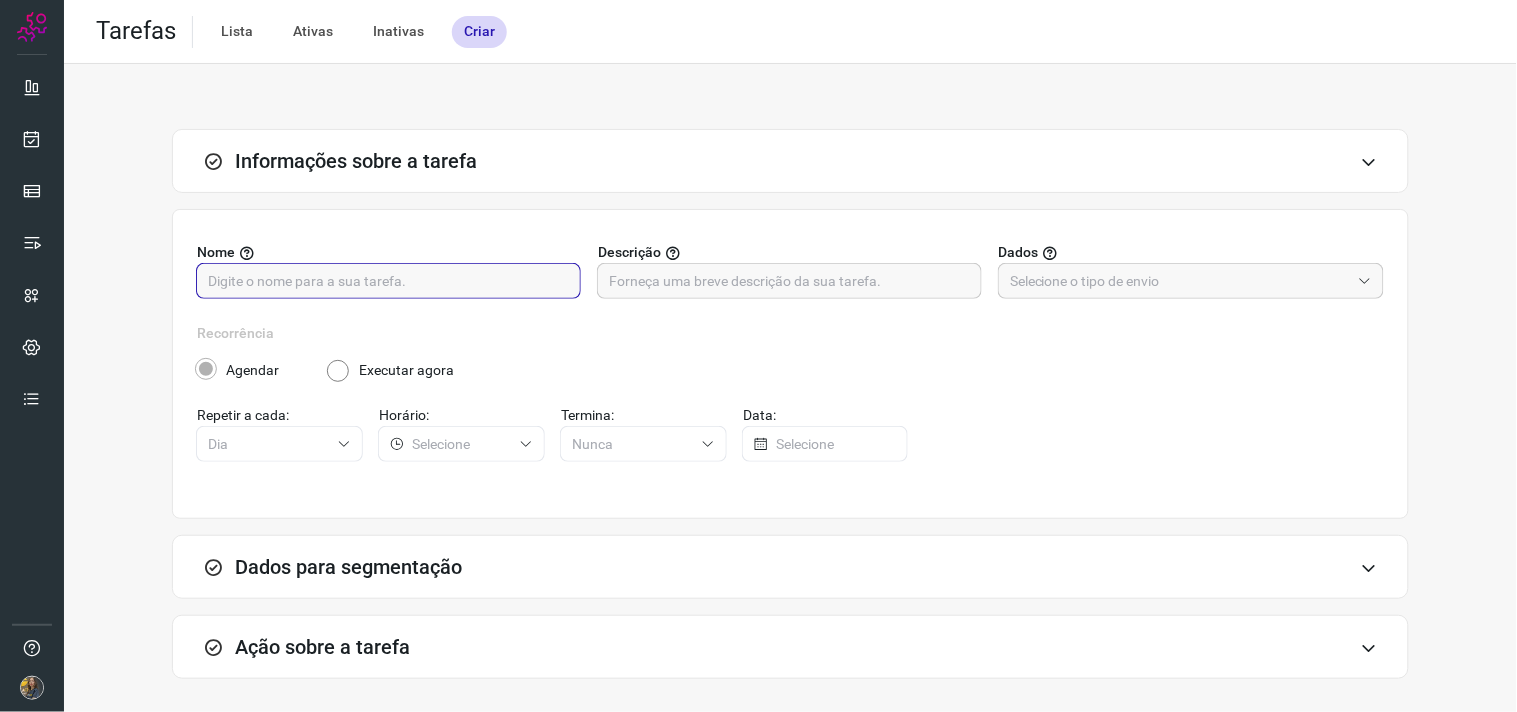 click at bounding box center (388, 281) 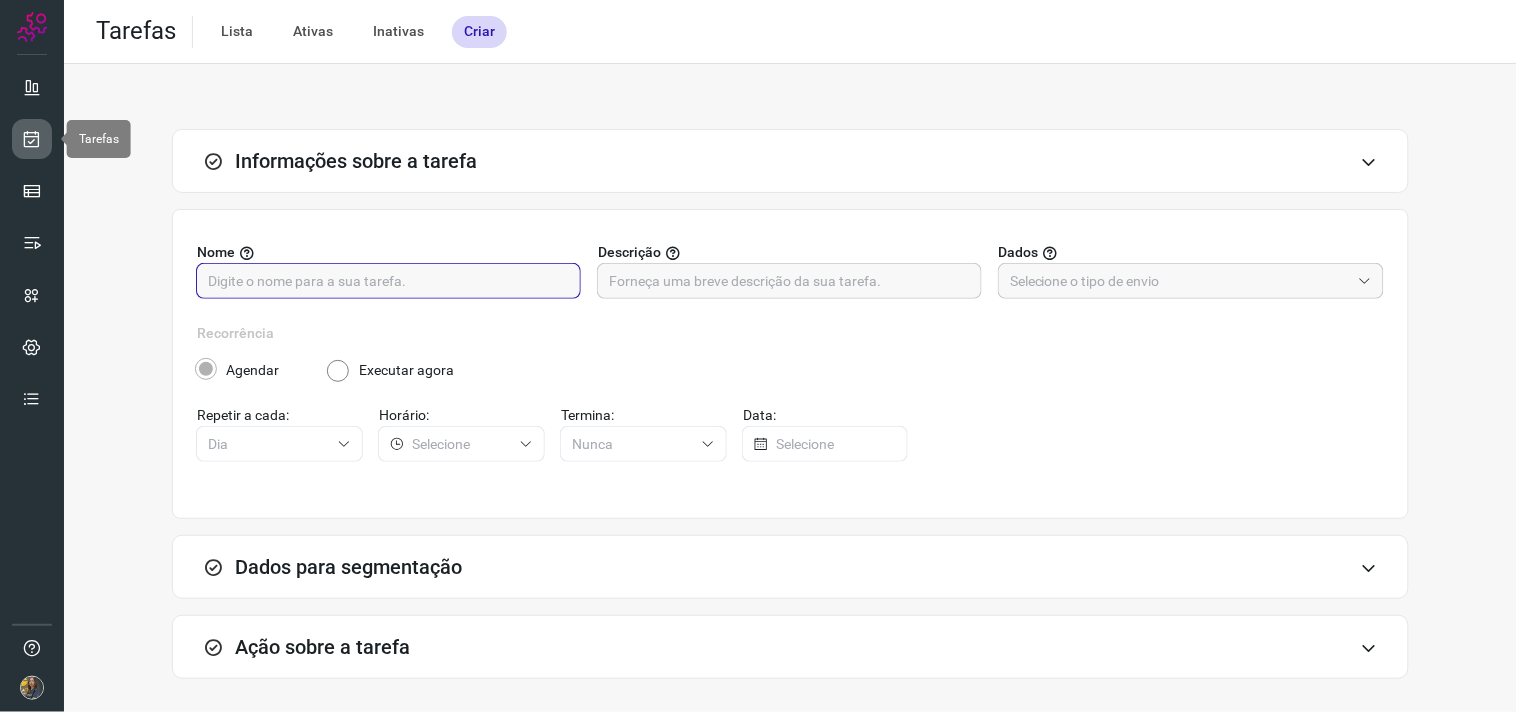 click at bounding box center (32, 139) 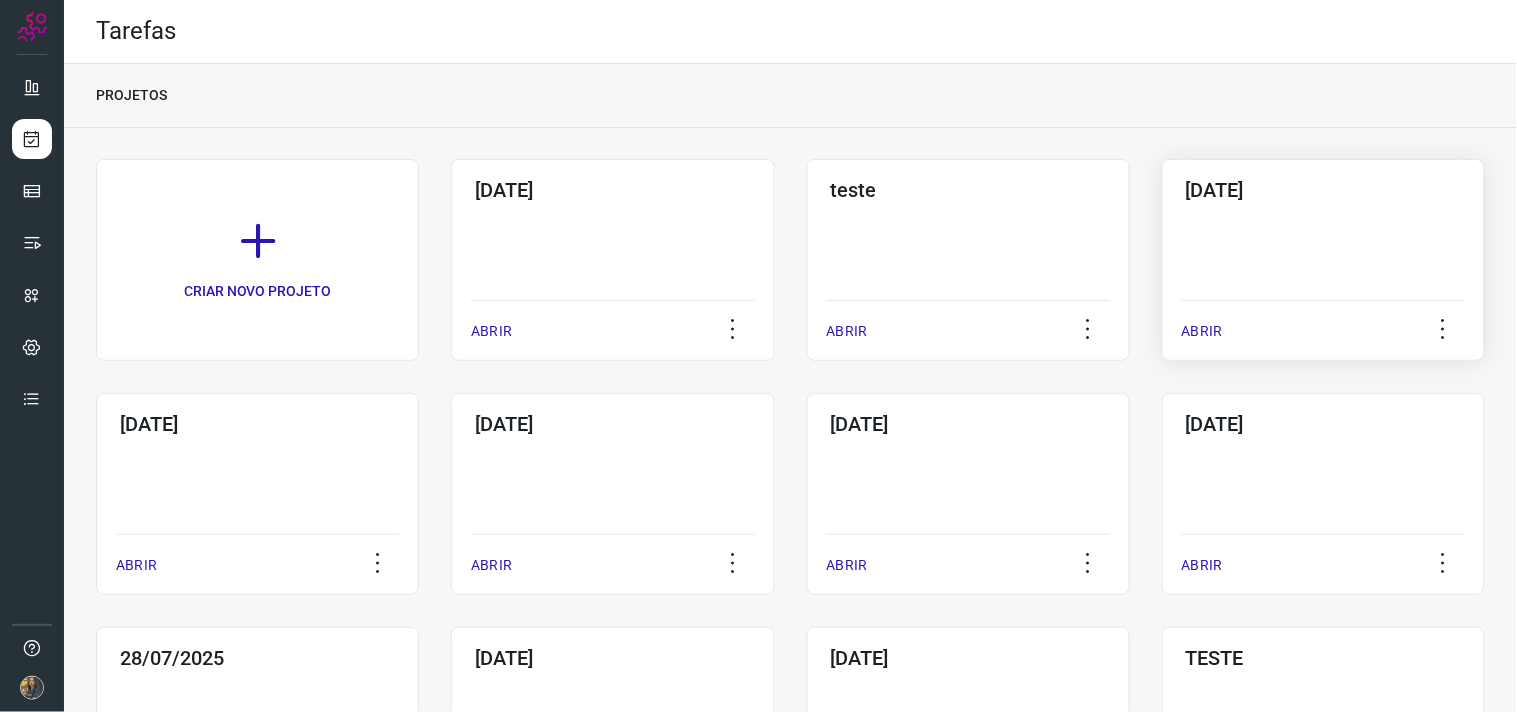 click on "02/08/2025  ABRIR" 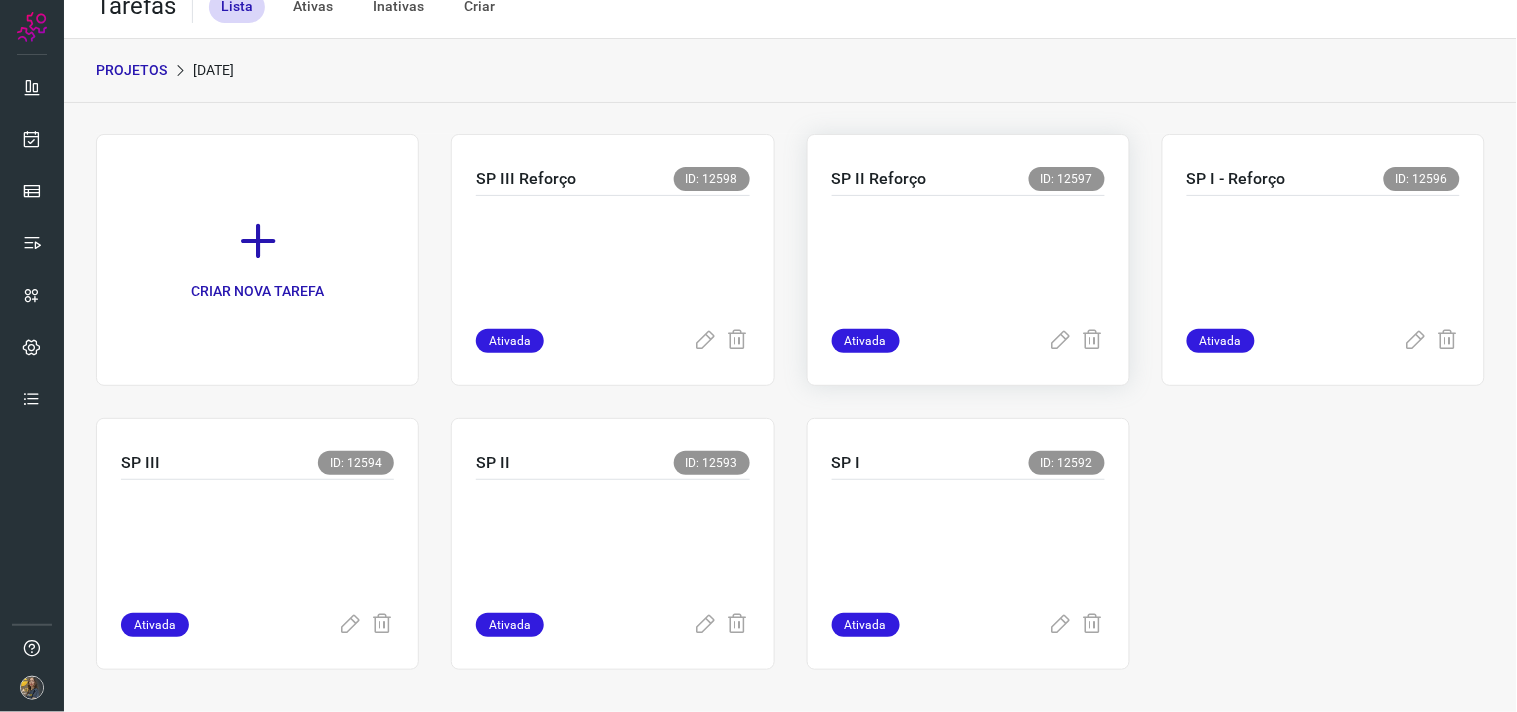 scroll, scrollTop: 32, scrollLeft: 0, axis: vertical 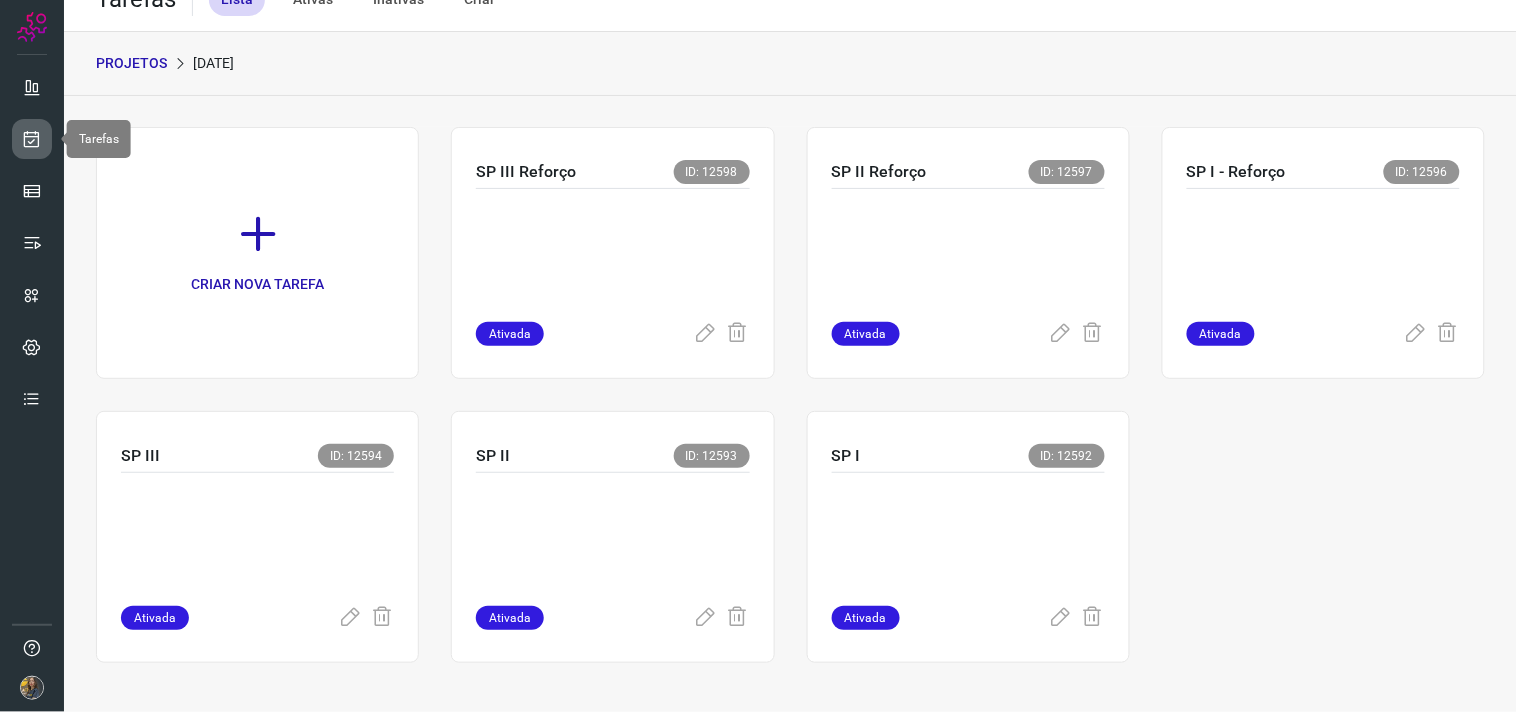 click at bounding box center (32, 139) 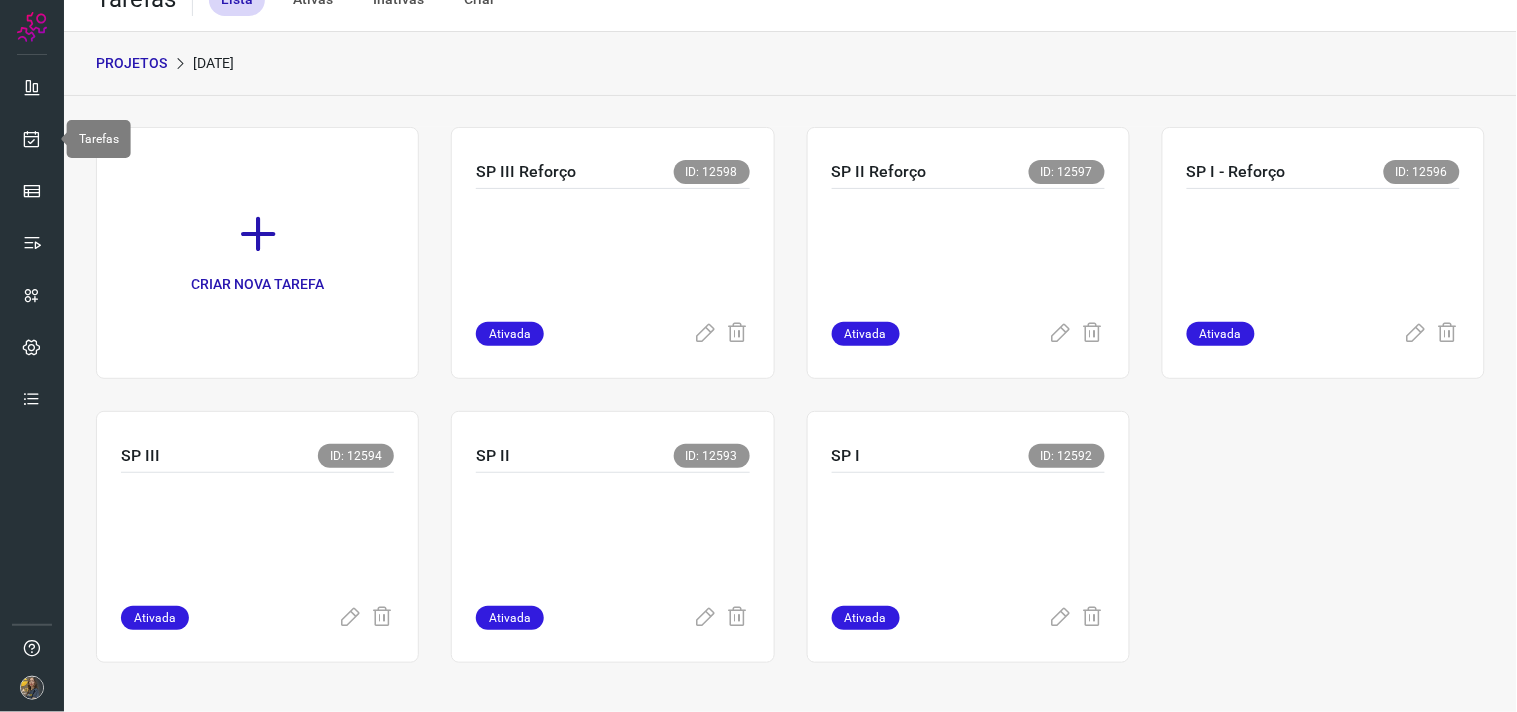 scroll, scrollTop: 0, scrollLeft: 0, axis: both 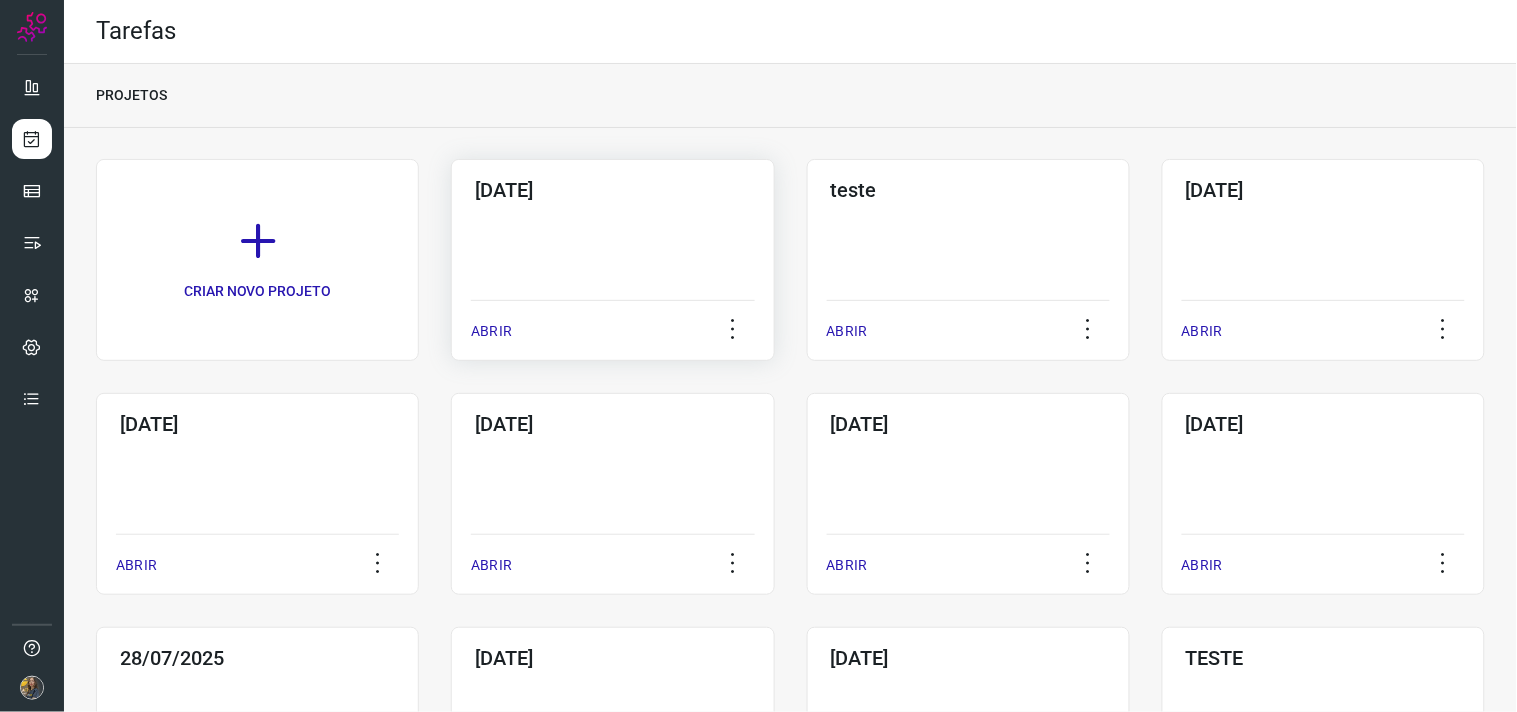 click on "05/08/2025  ABRIR" 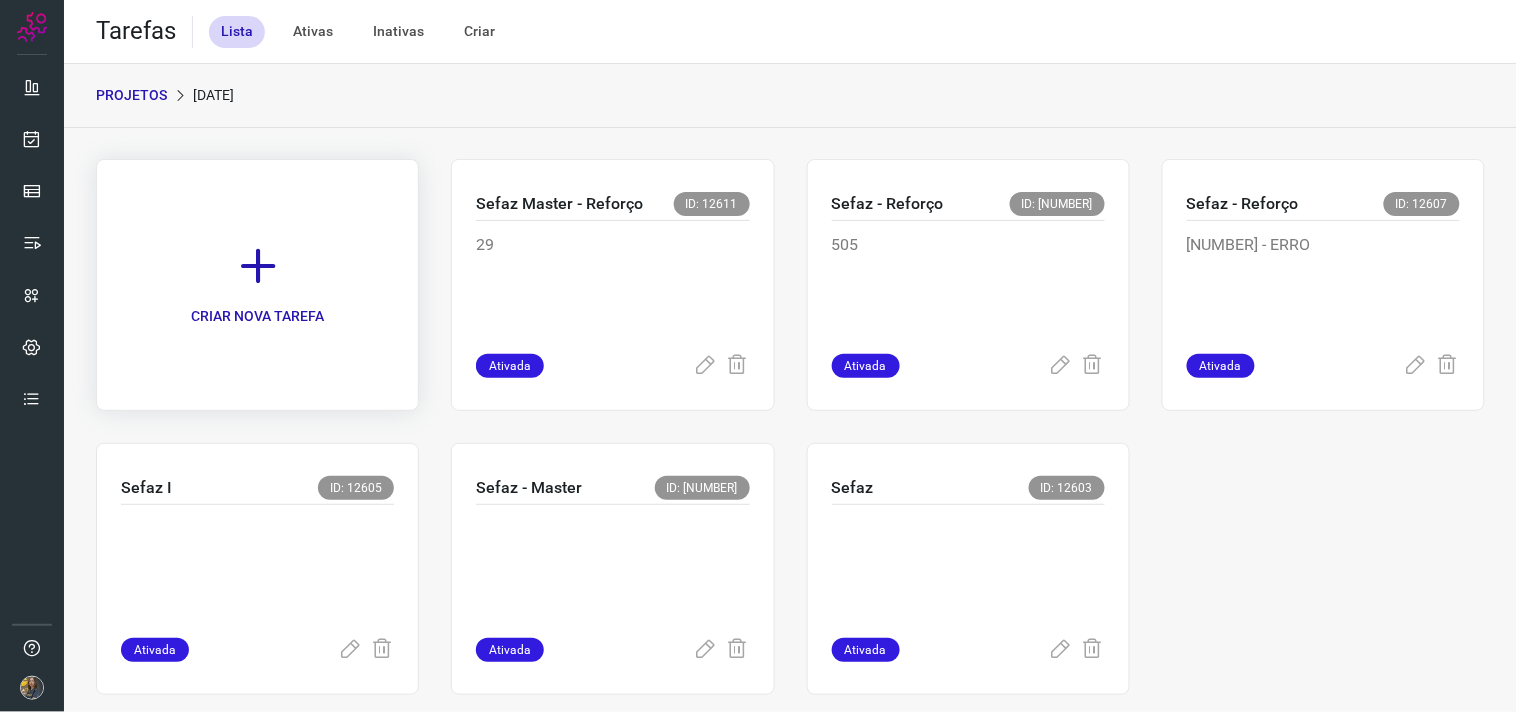 click on "CRIAR NOVA TAREFA" at bounding box center [257, 285] 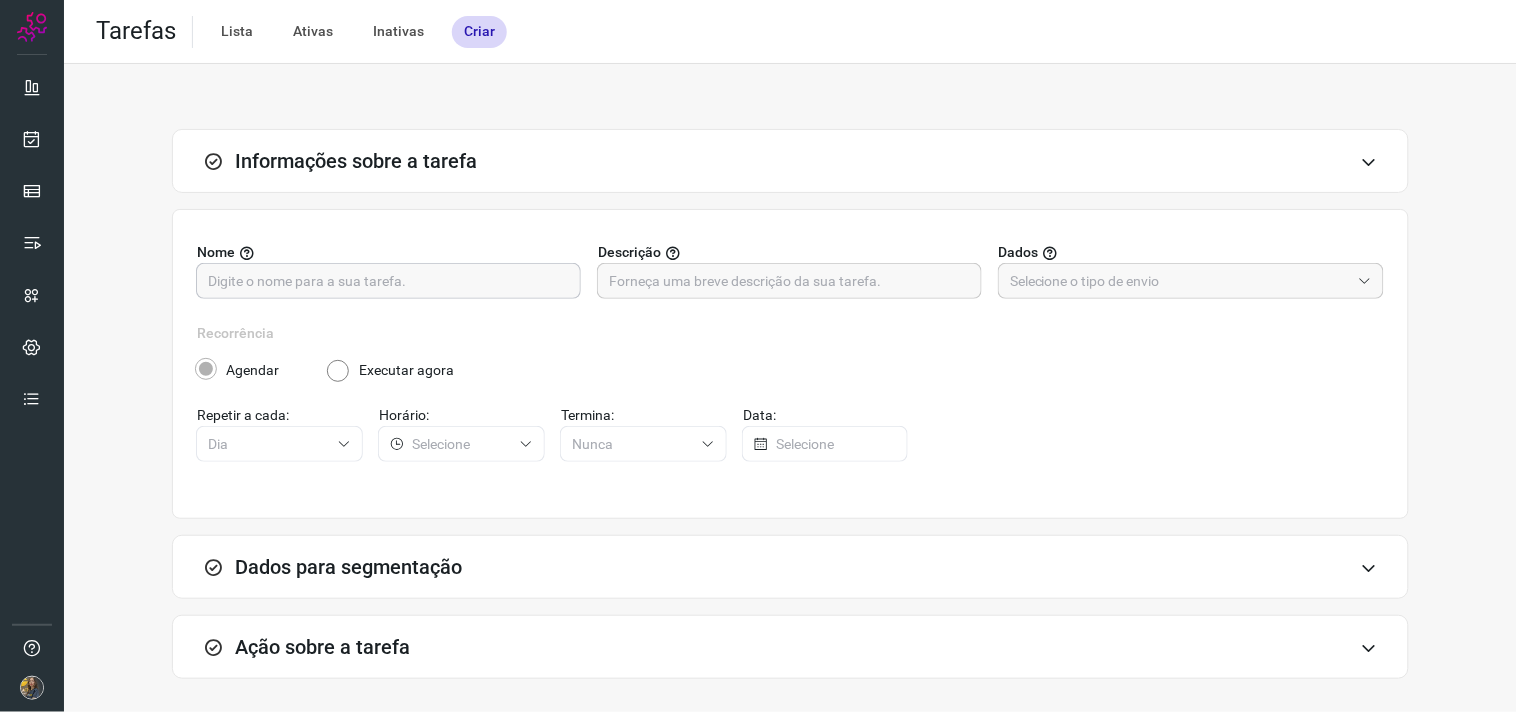 click at bounding box center (388, 281) 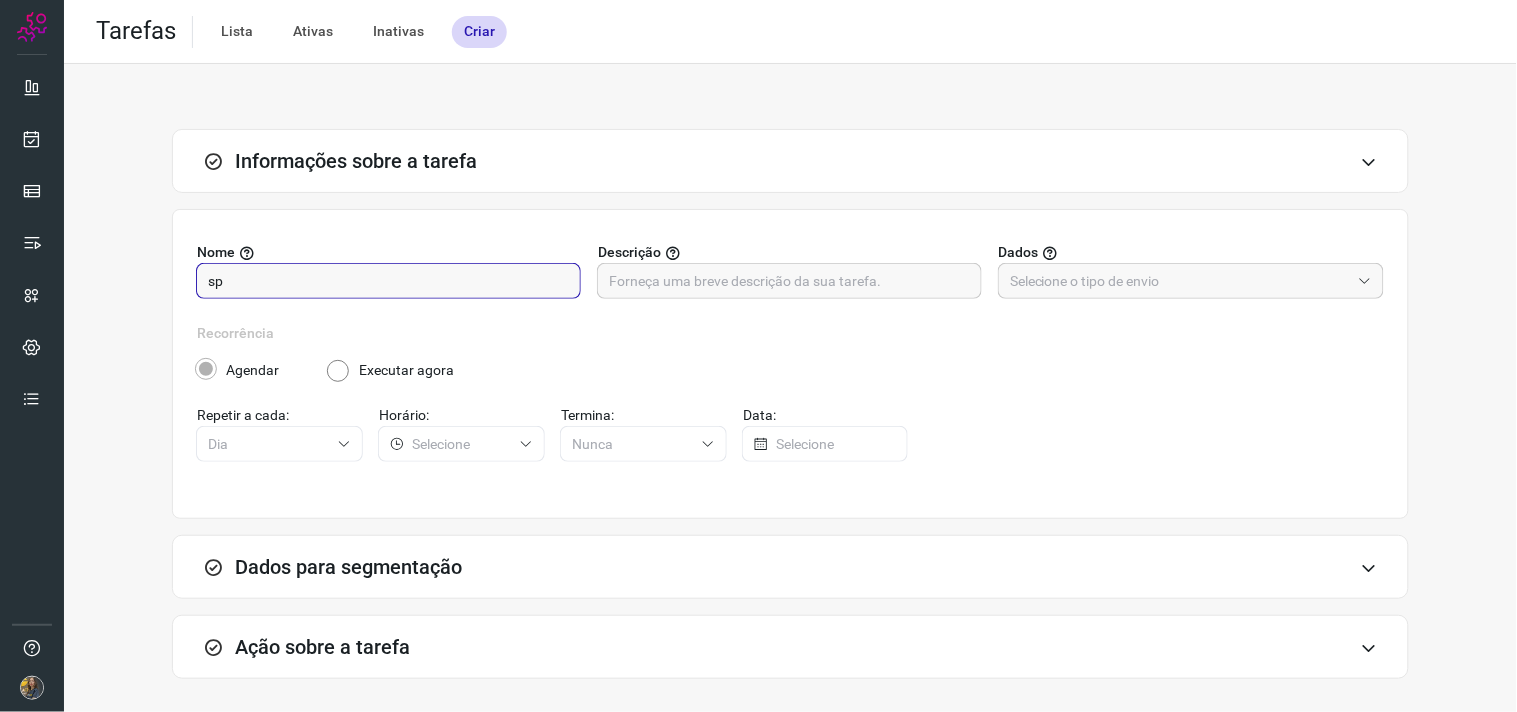 drag, startPoint x: 408, startPoint y: 283, endPoint x: 170, endPoint y: 271, distance: 238.30232 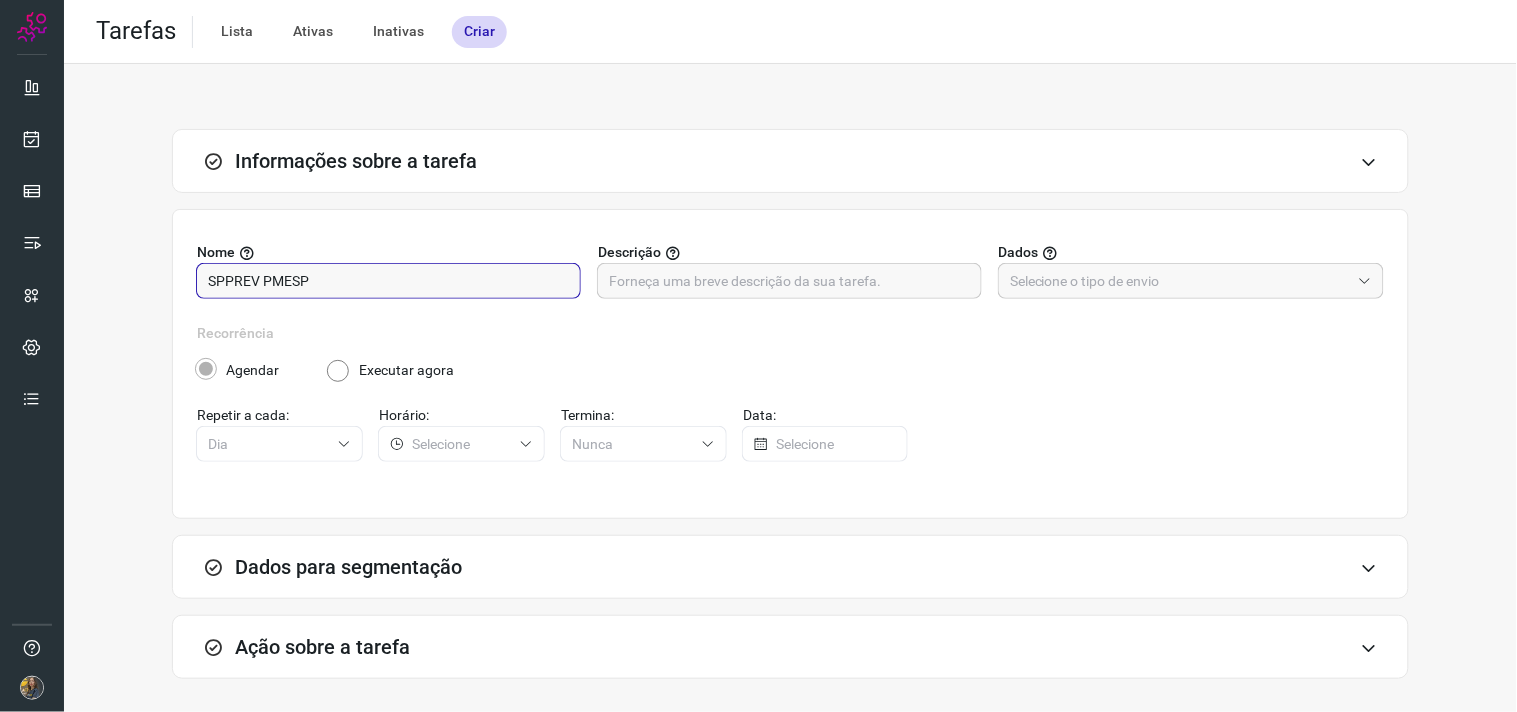 click on "SPPREV PMESP" at bounding box center (388, 281) 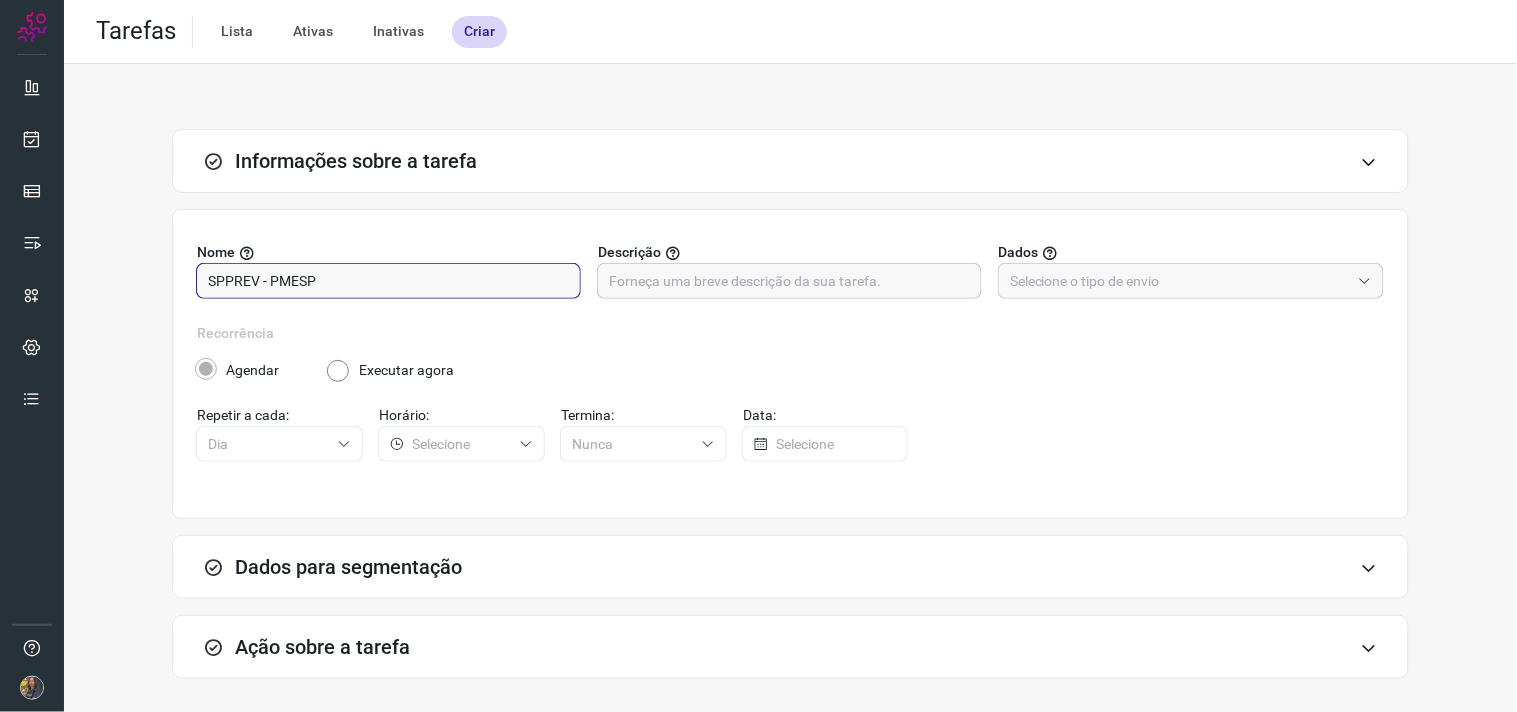 type on "SPPREV - PMESP" 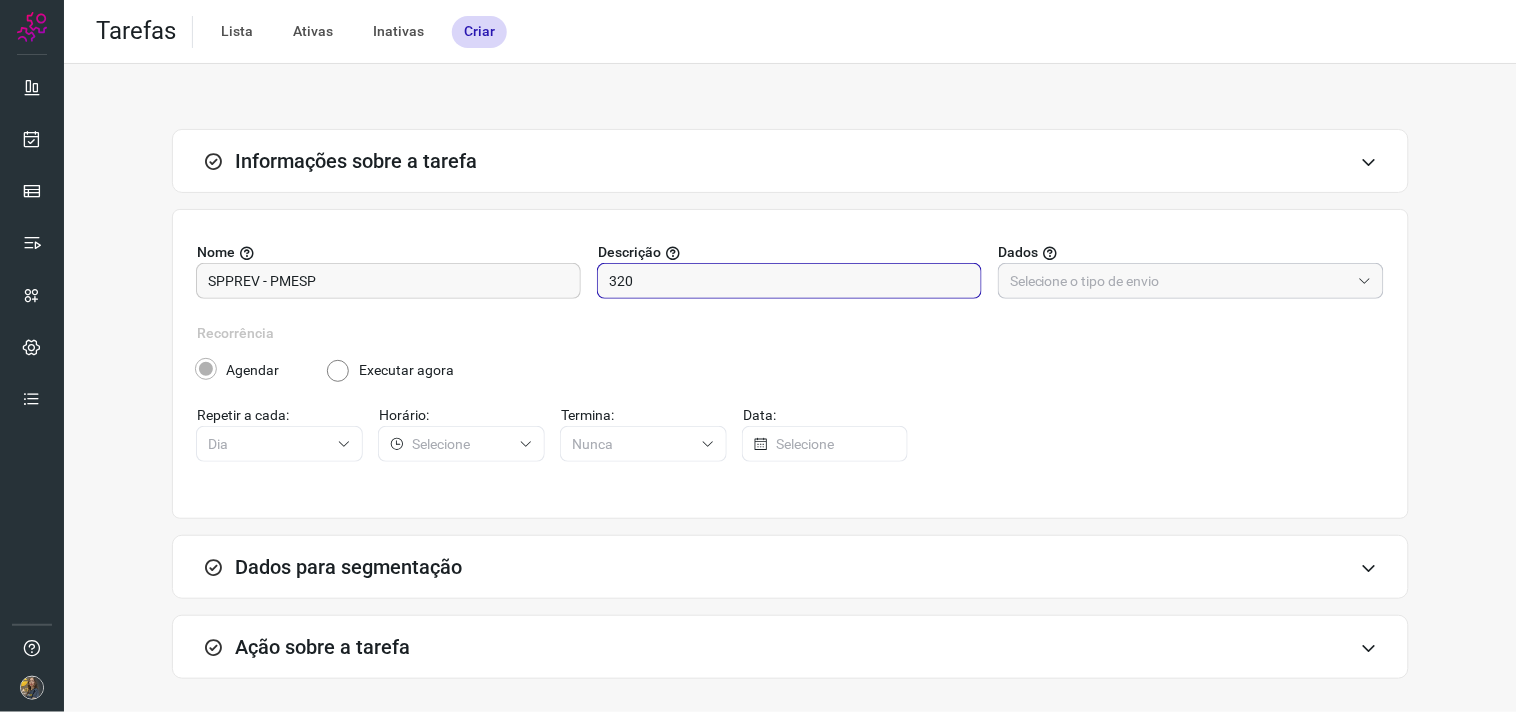 type on "320" 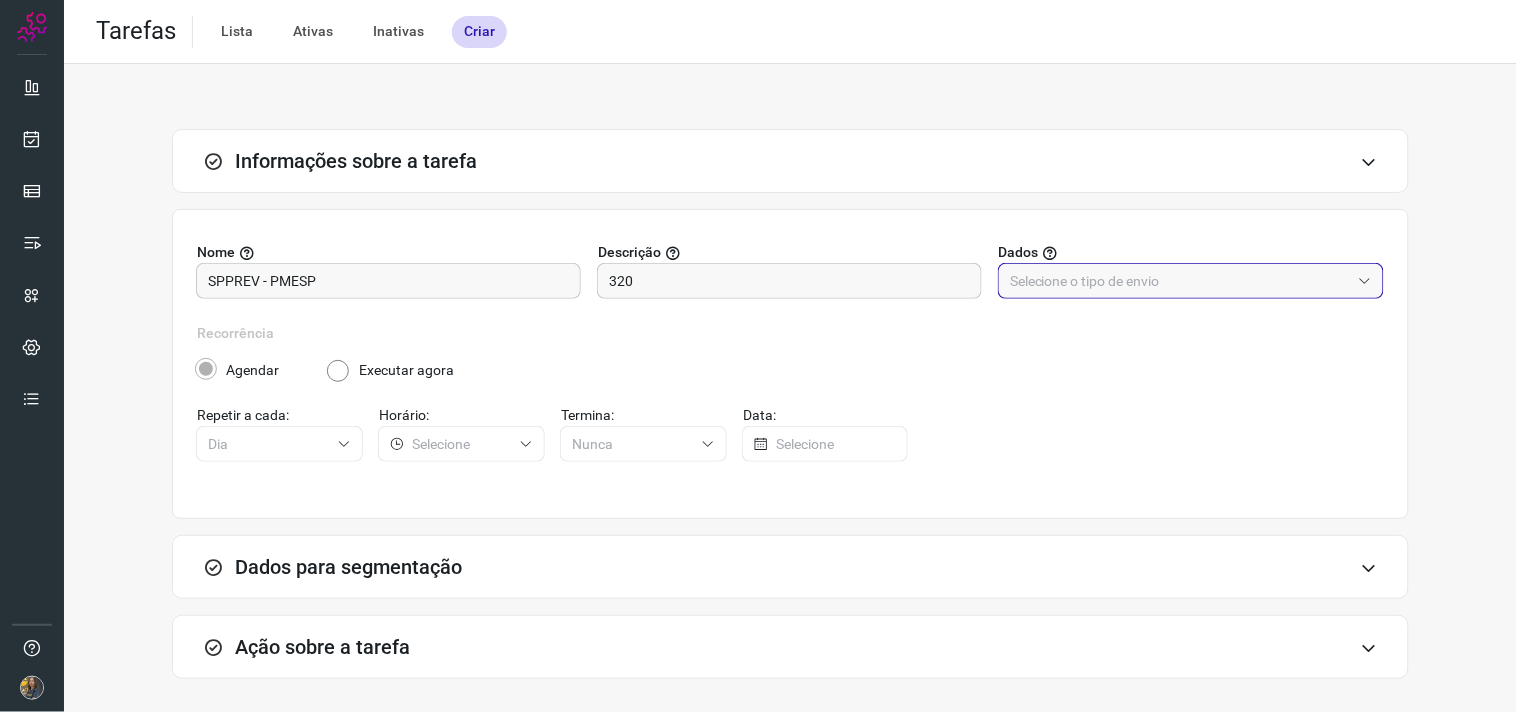 click at bounding box center [1180, 281] 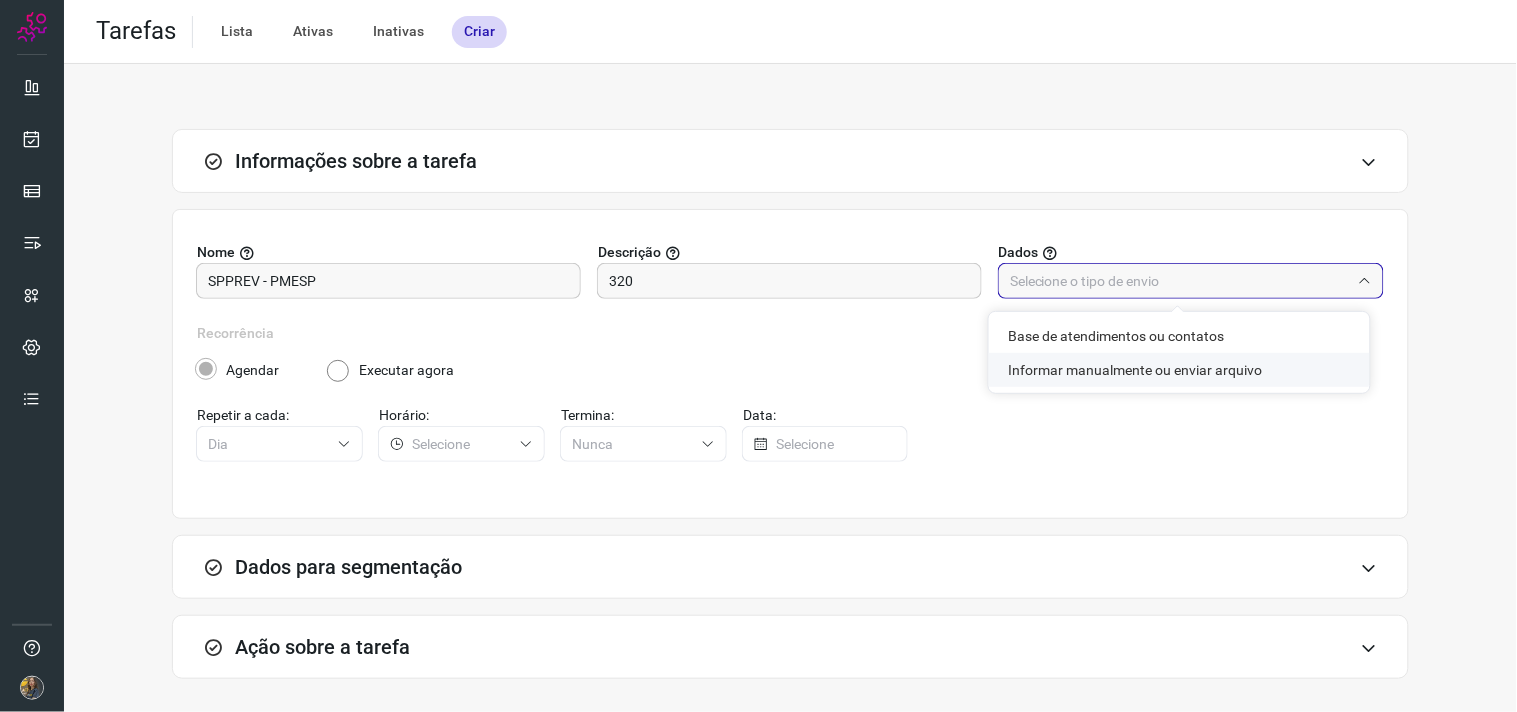 click on "Informar manualmente ou enviar arquivo" 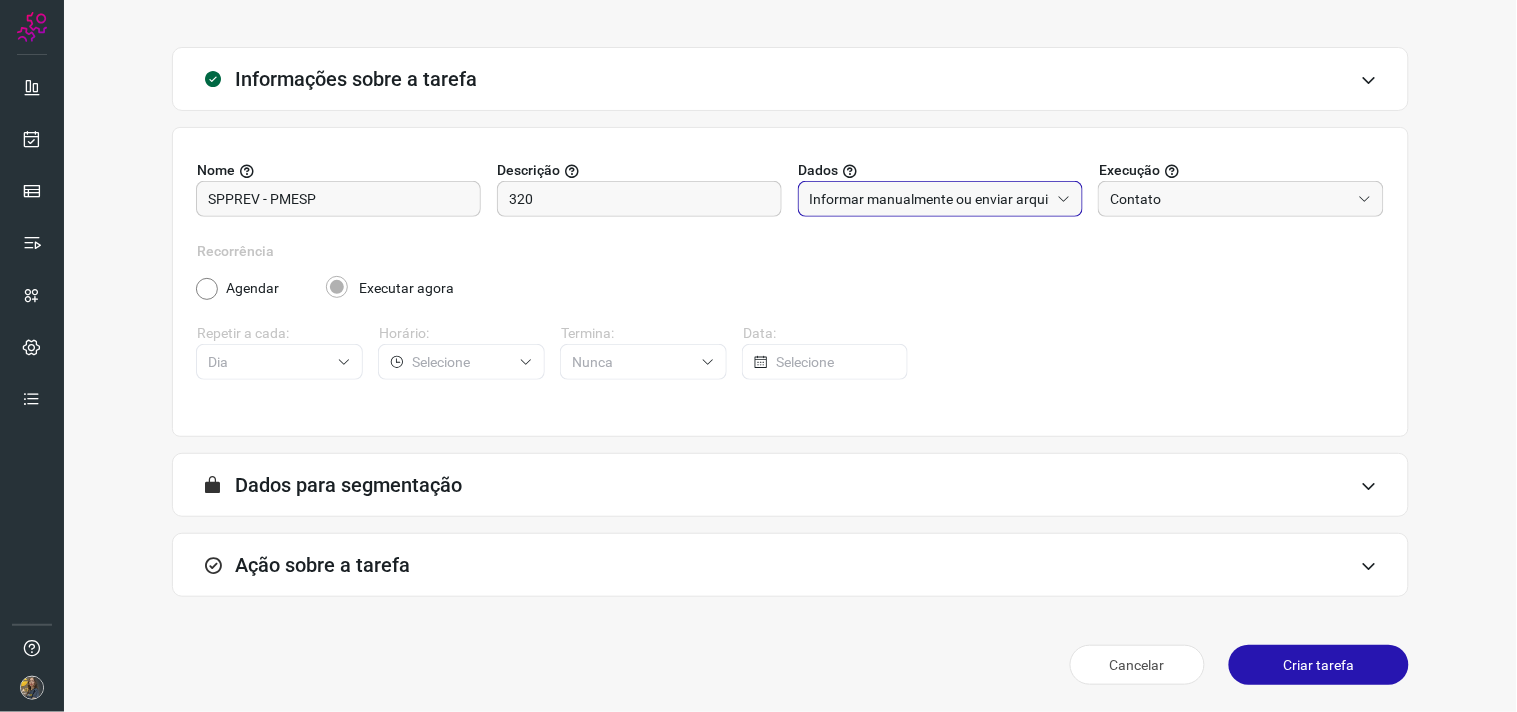 click on "Ação sobre a tarefa" at bounding box center [790, 565] 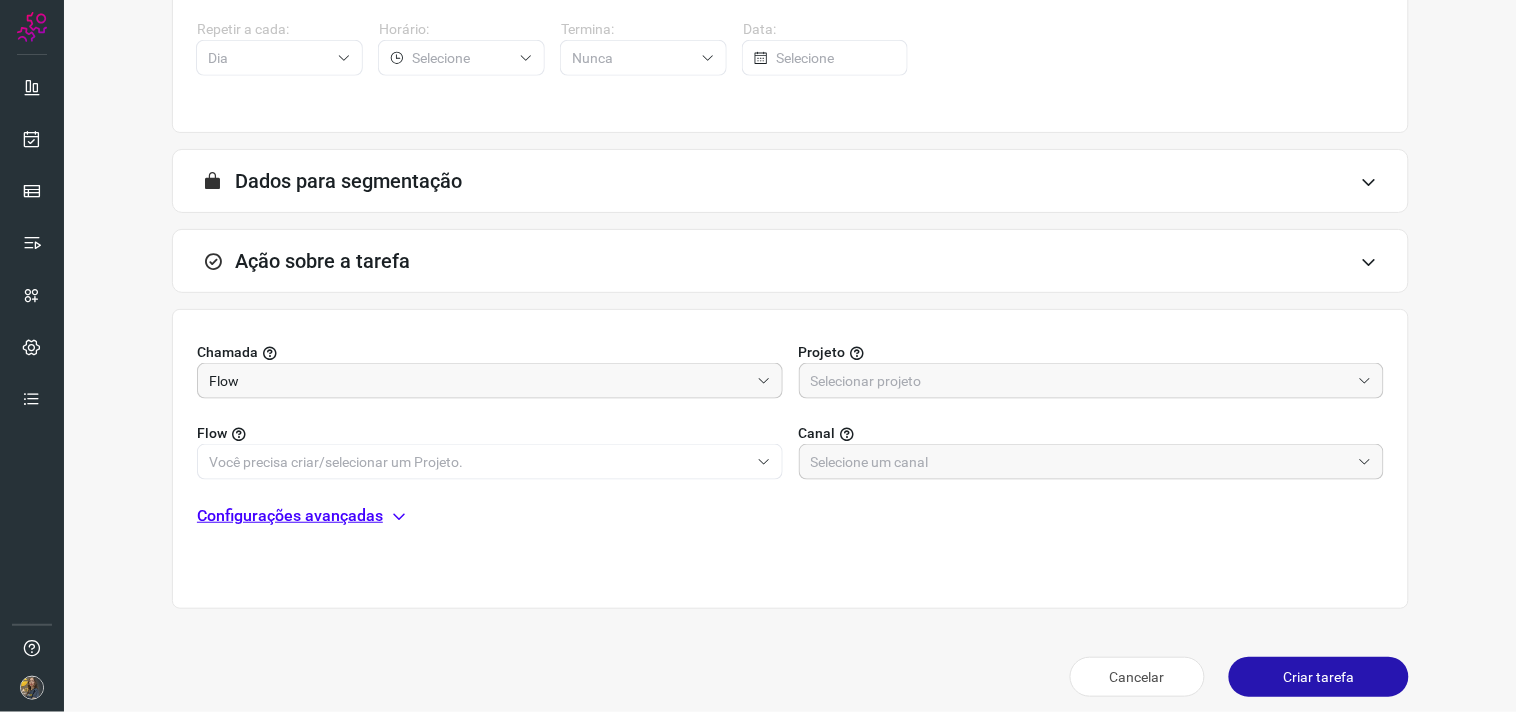 scroll, scrollTop: 398, scrollLeft: 0, axis: vertical 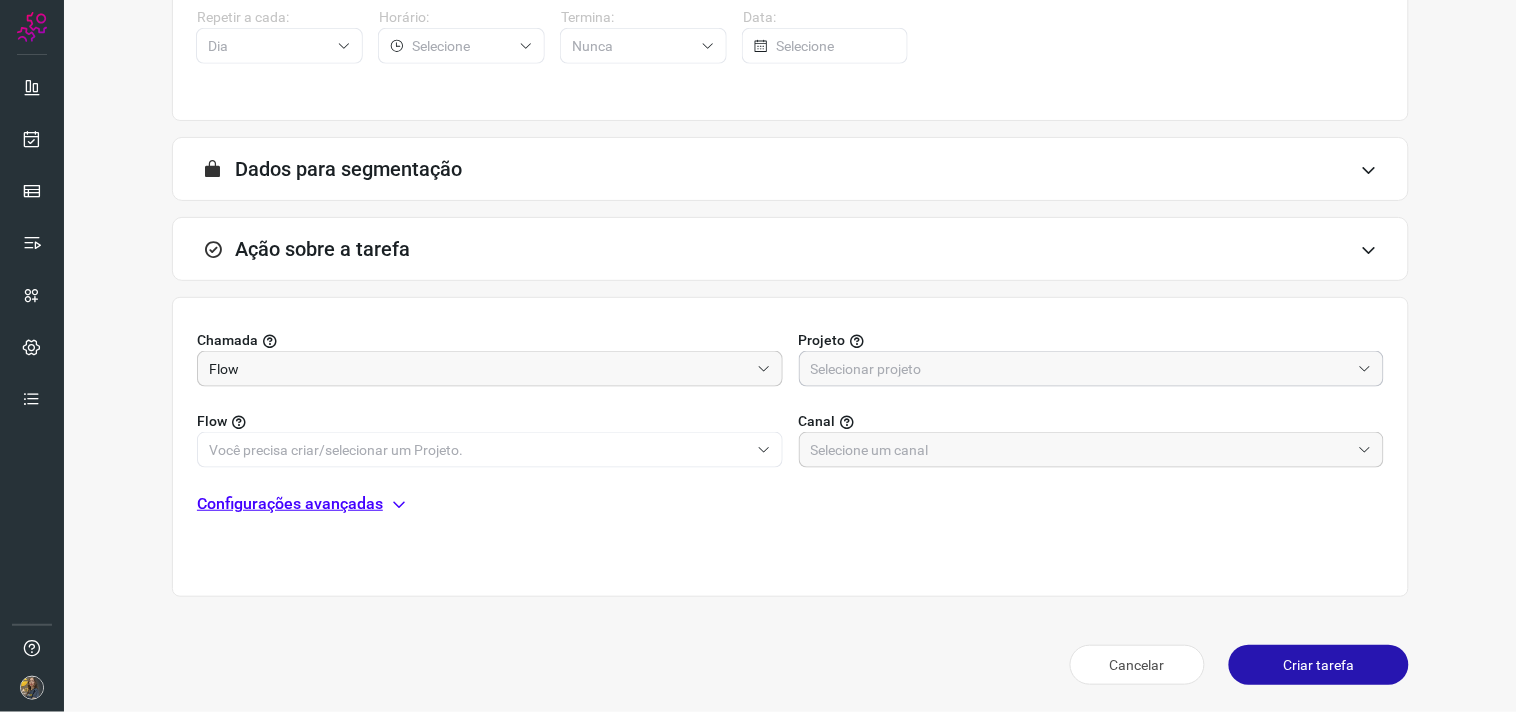click at bounding box center [1081, 369] 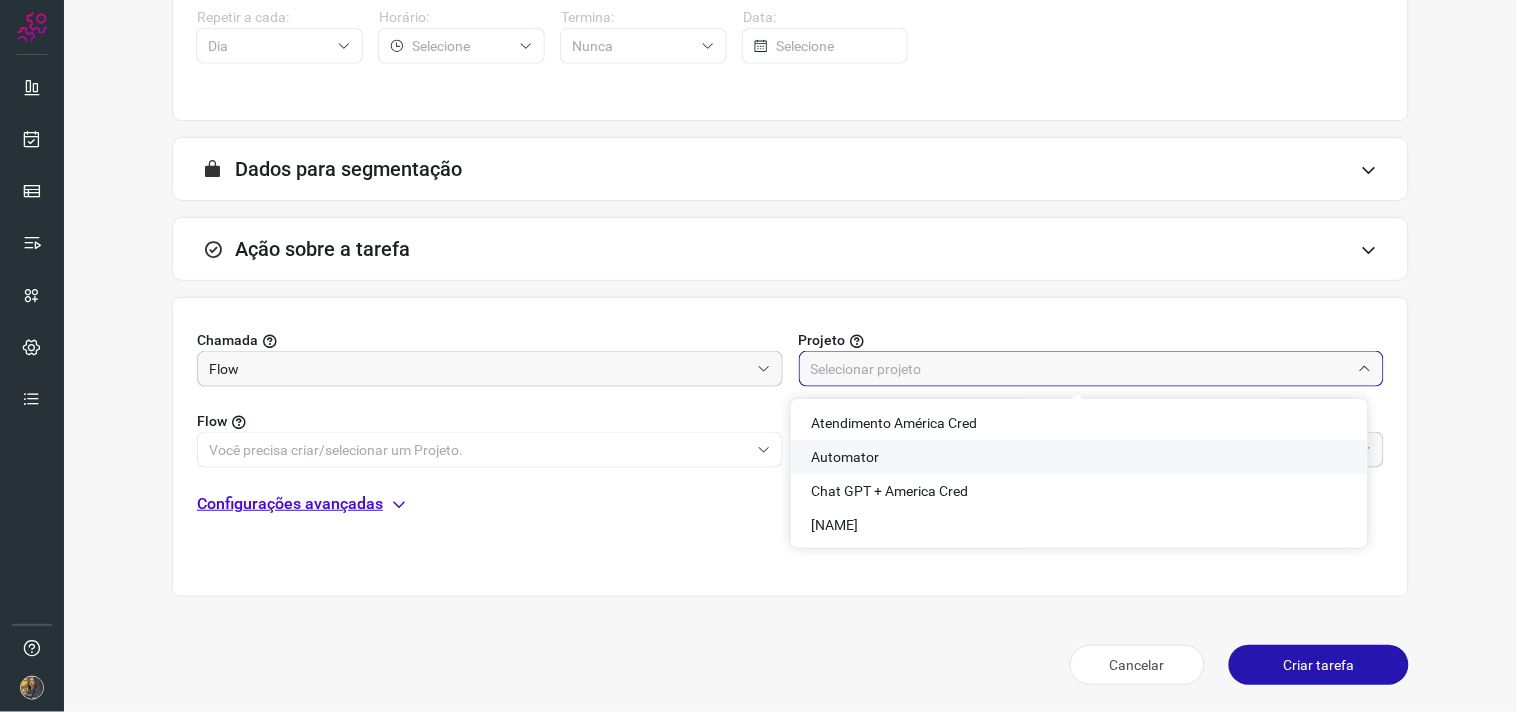 click on "Automator" 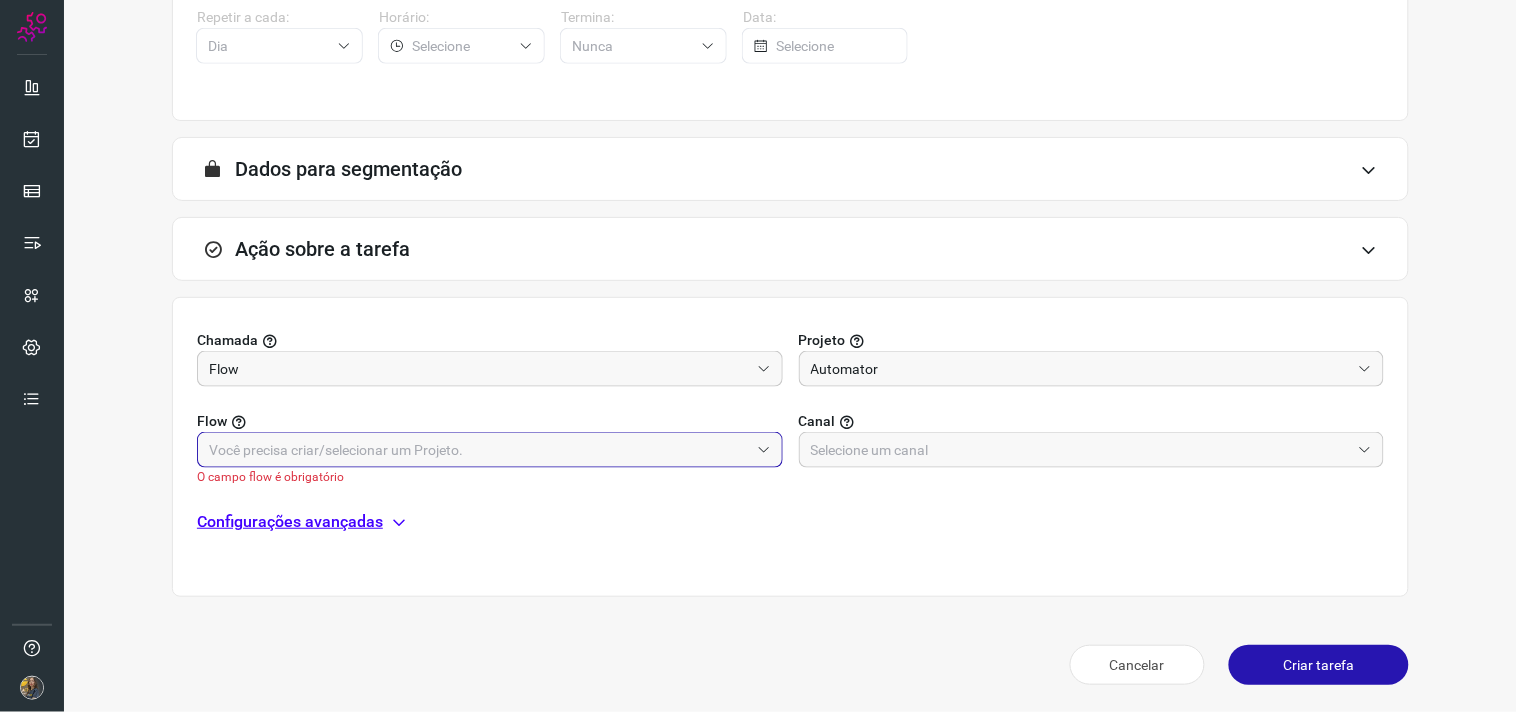 click at bounding box center [479, 450] 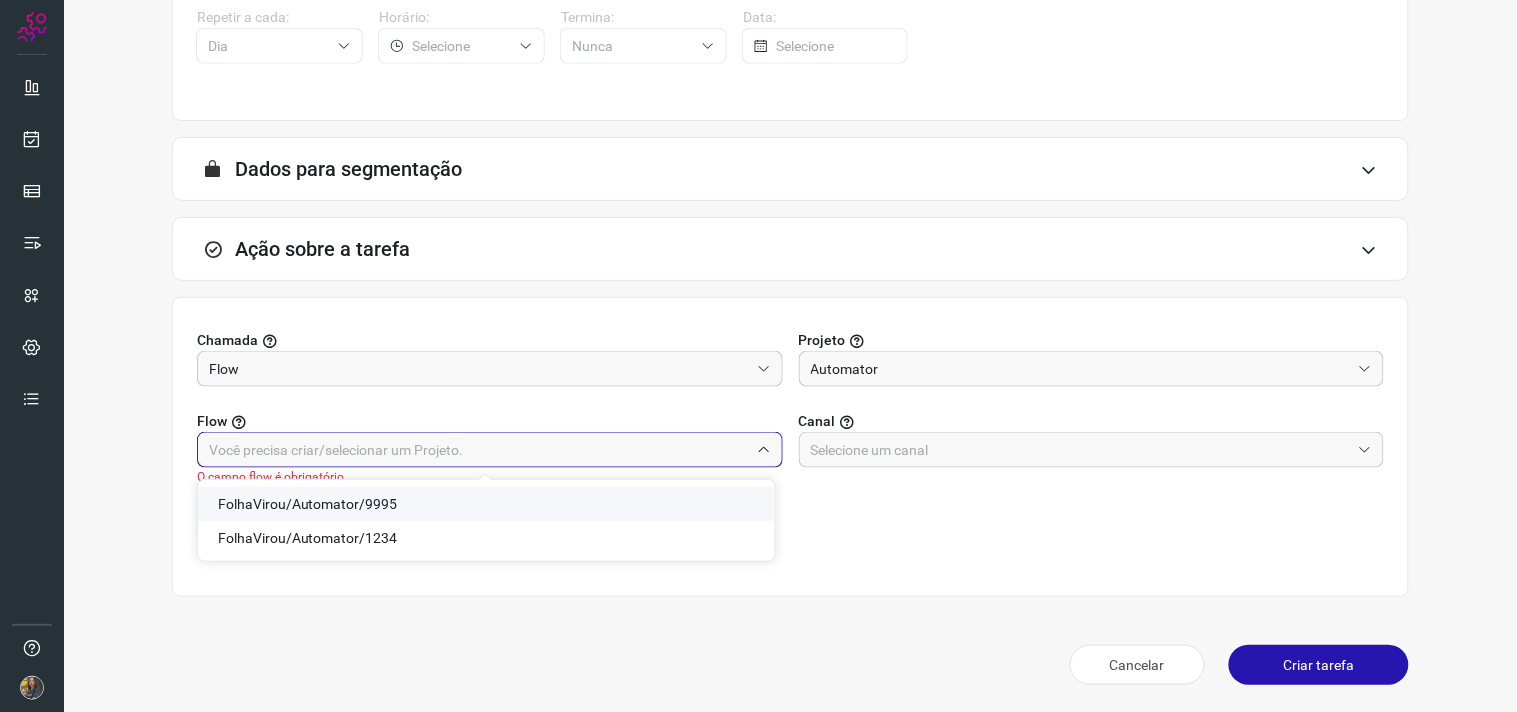 click on "FolhaVirou/Automator/9995" 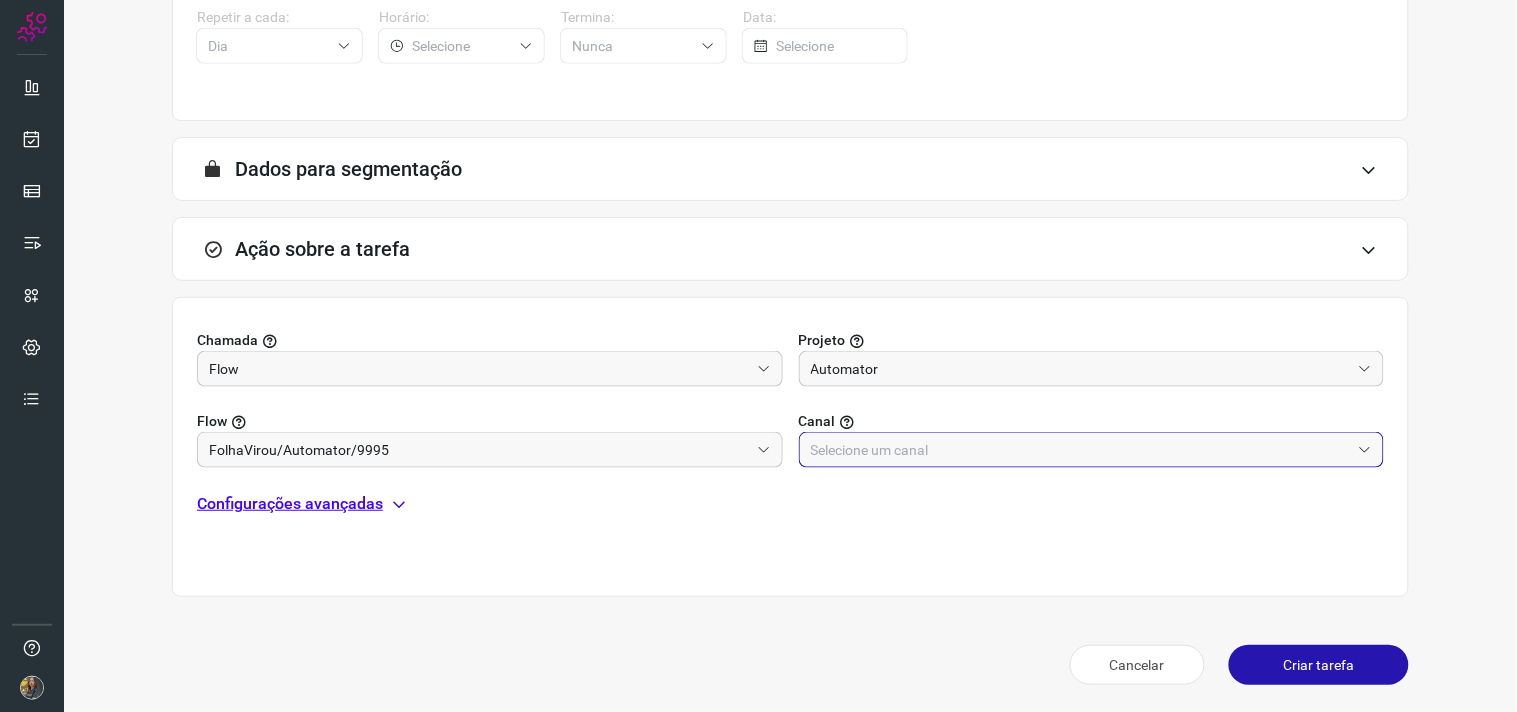 click at bounding box center (1081, 450) 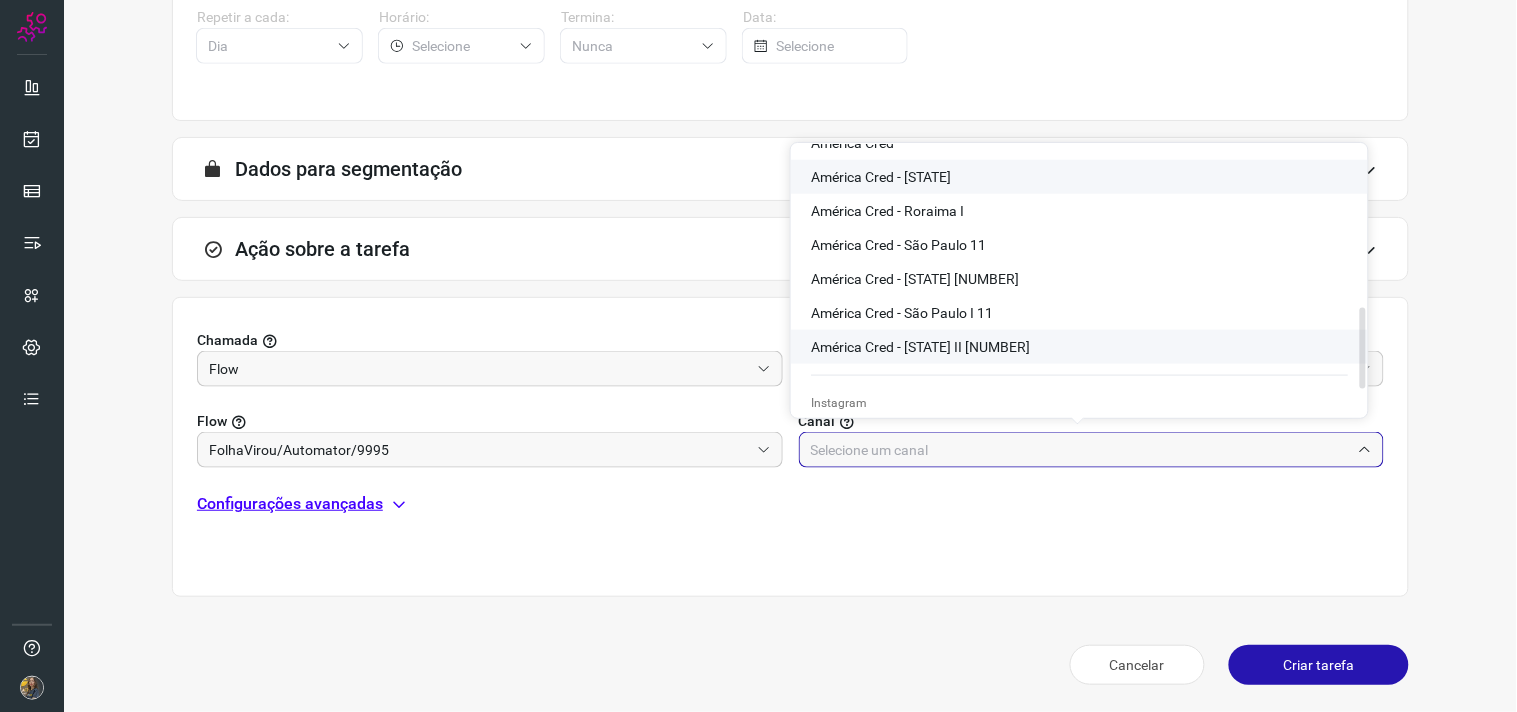 scroll, scrollTop: 623, scrollLeft: 0, axis: vertical 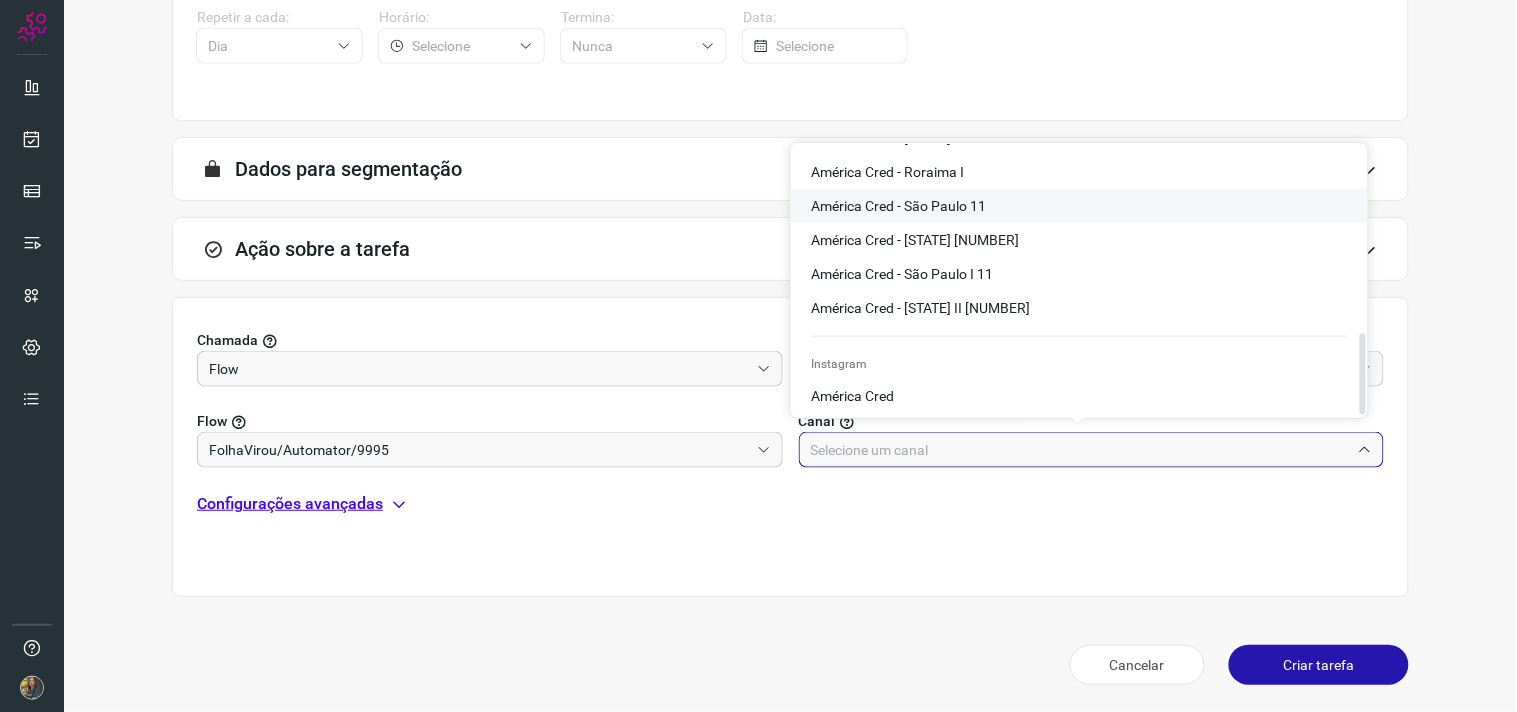 click on "América Cred - São Paulo 11" 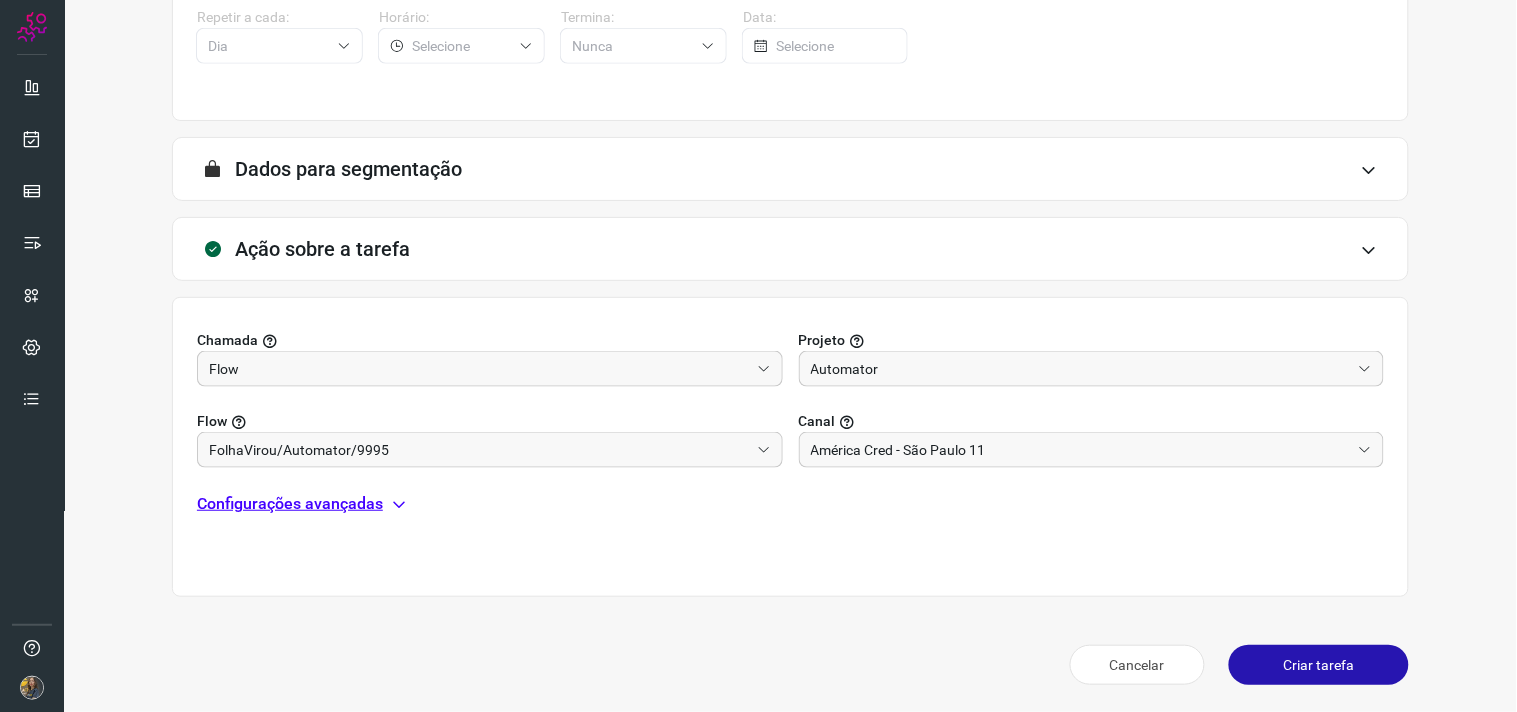 click on "Configurações avançadas" at bounding box center [290, 504] 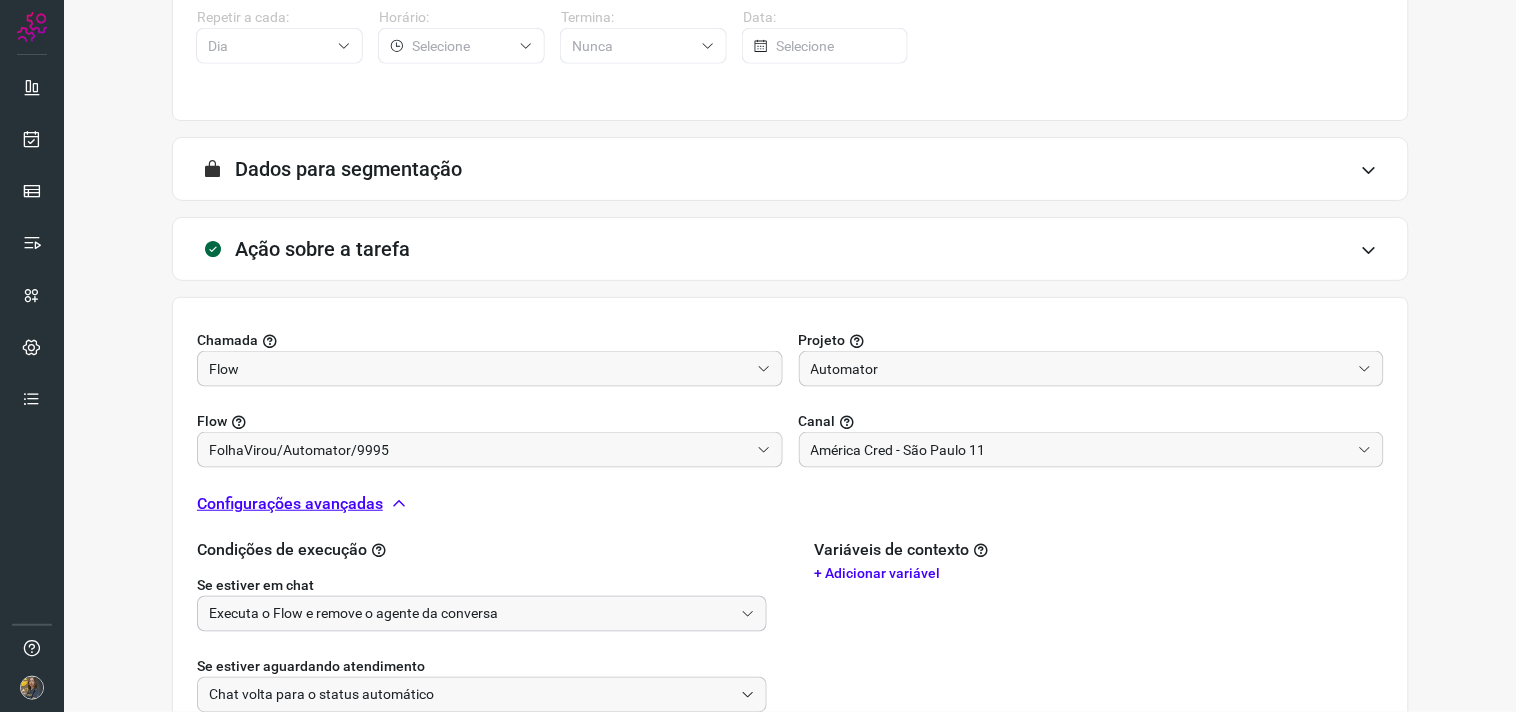 click on "Executa o Flow e remove o agente da conversa" at bounding box center [471, 614] 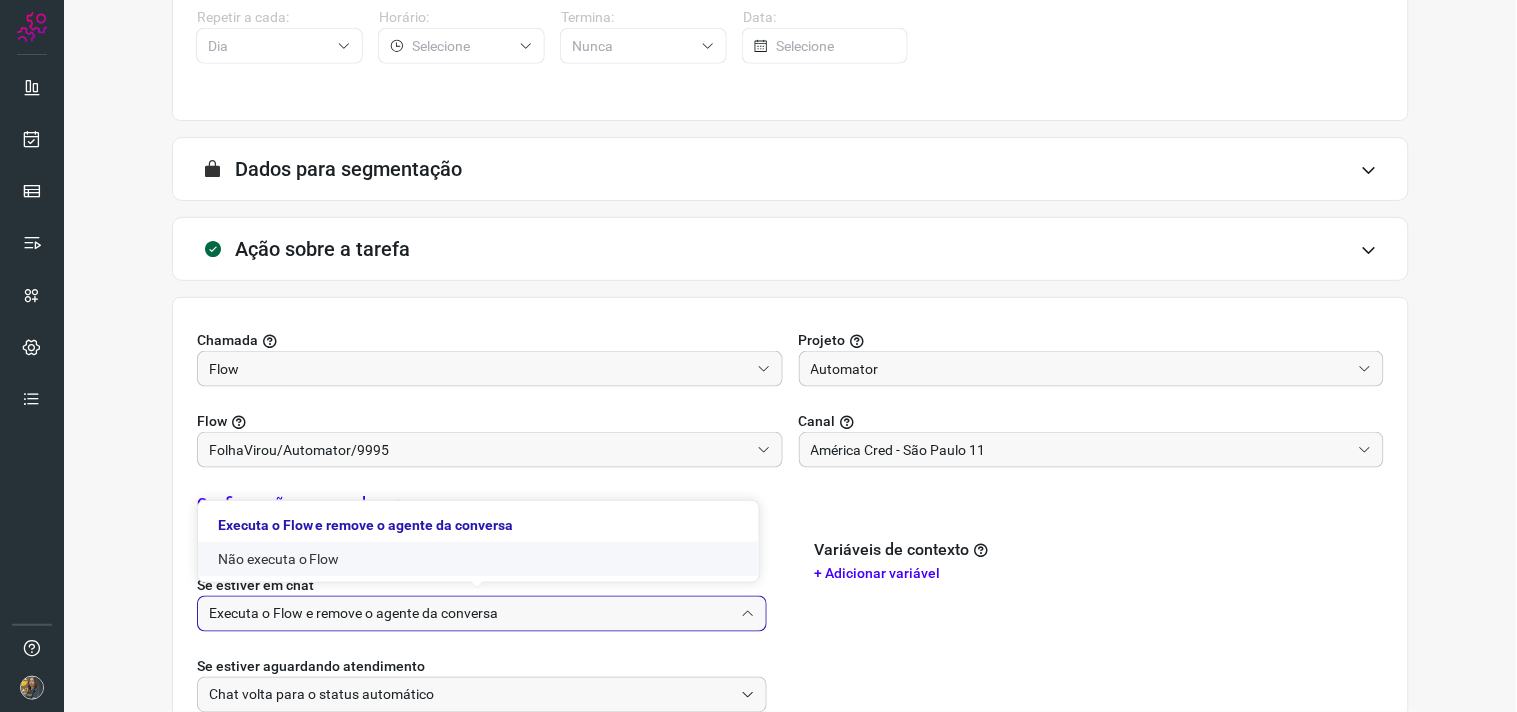 click on "Não executa o Flow" 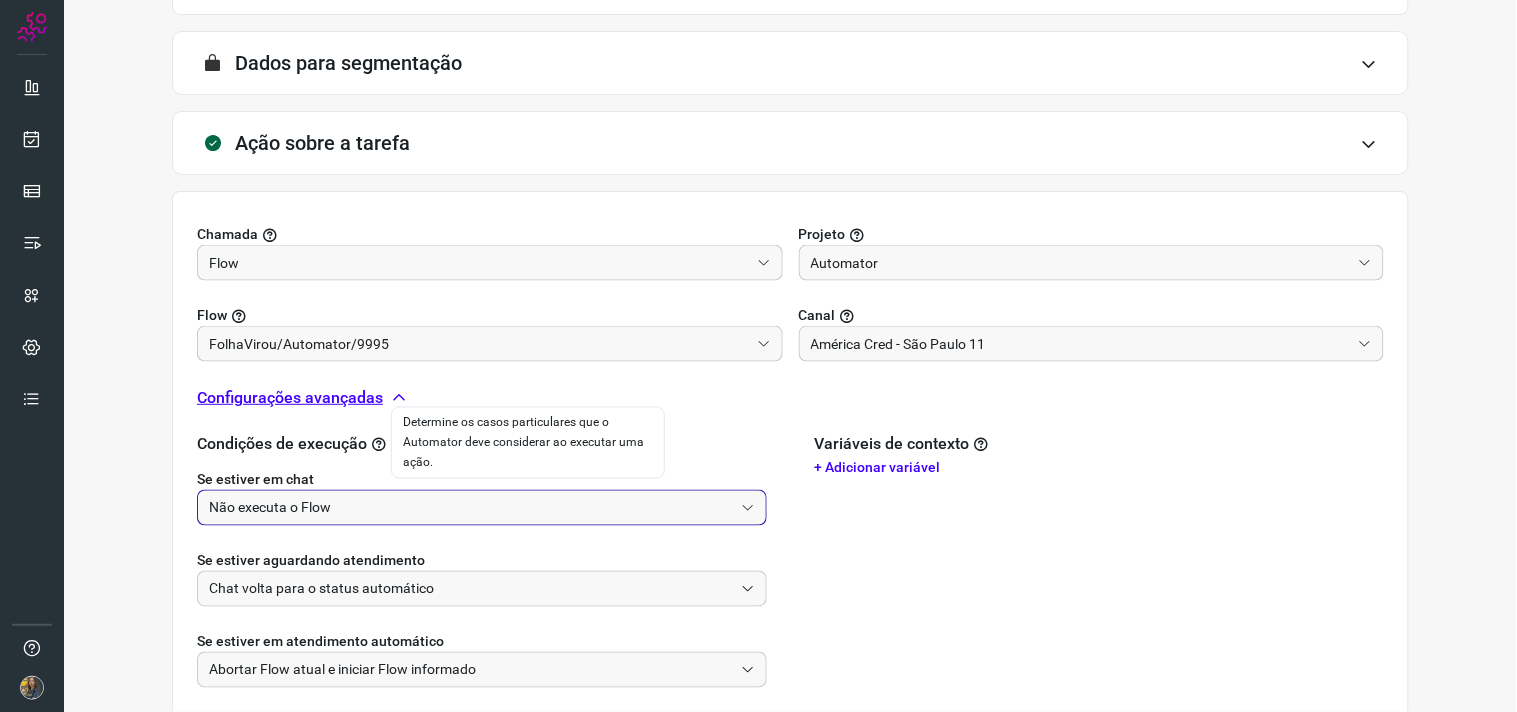 scroll, scrollTop: 628, scrollLeft: 0, axis: vertical 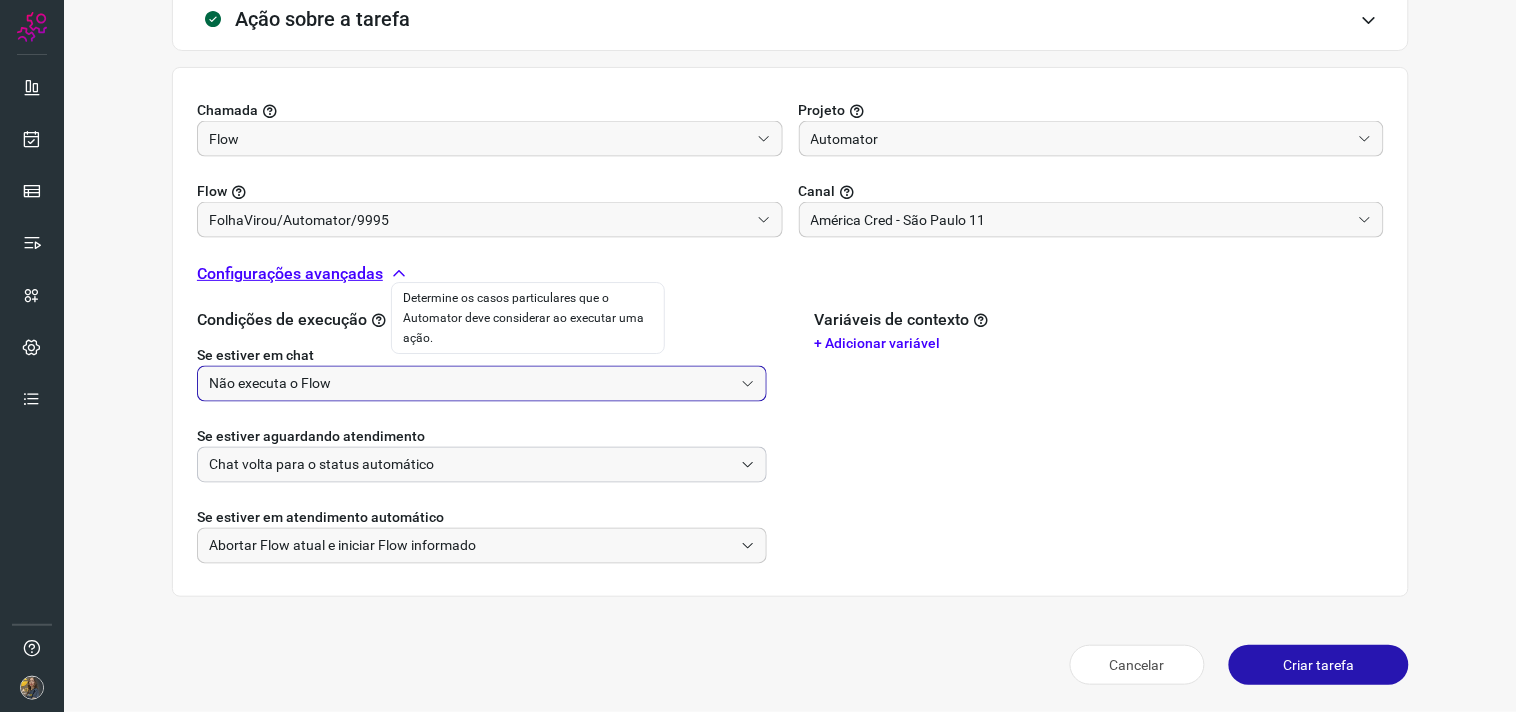 click on "Chat volta para o status automático" at bounding box center [471, 465] 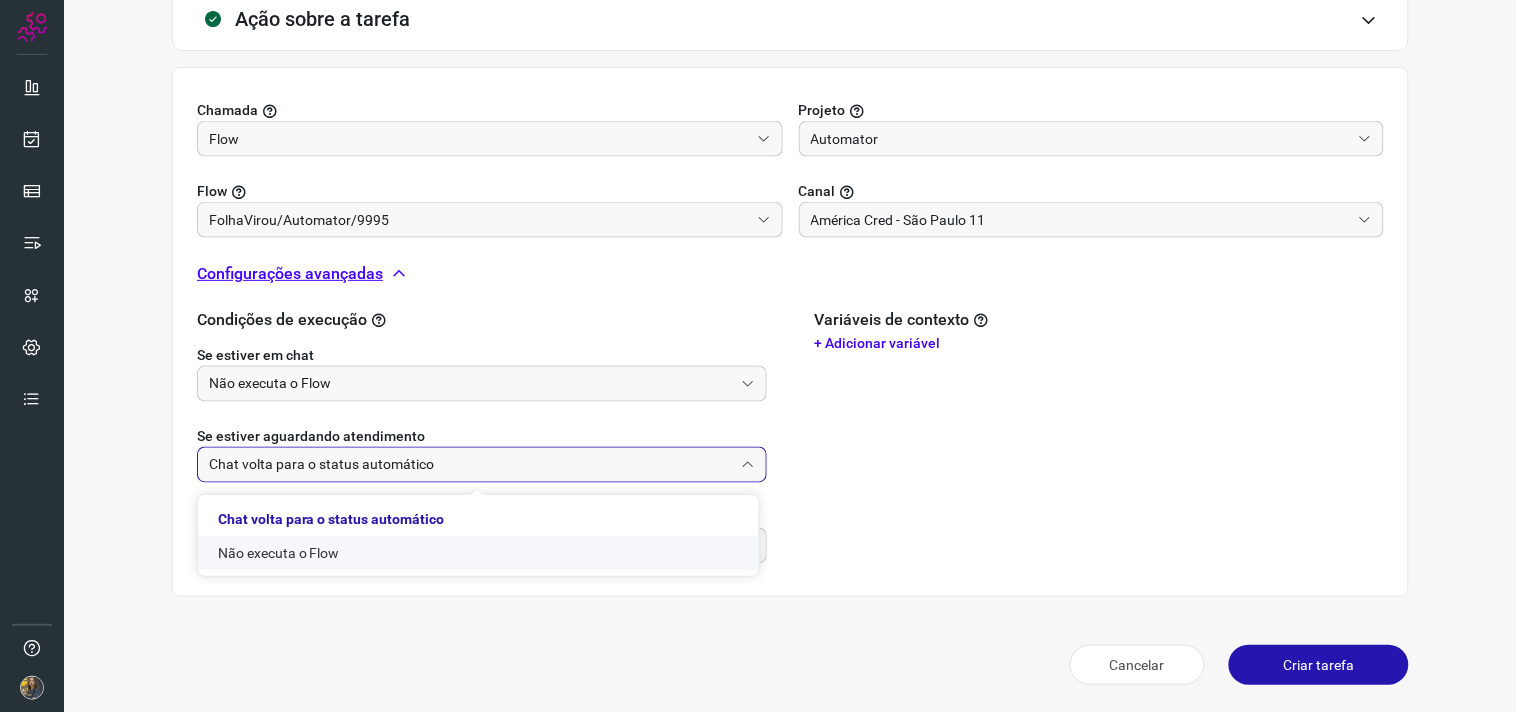 click on "Não executa o Flow" 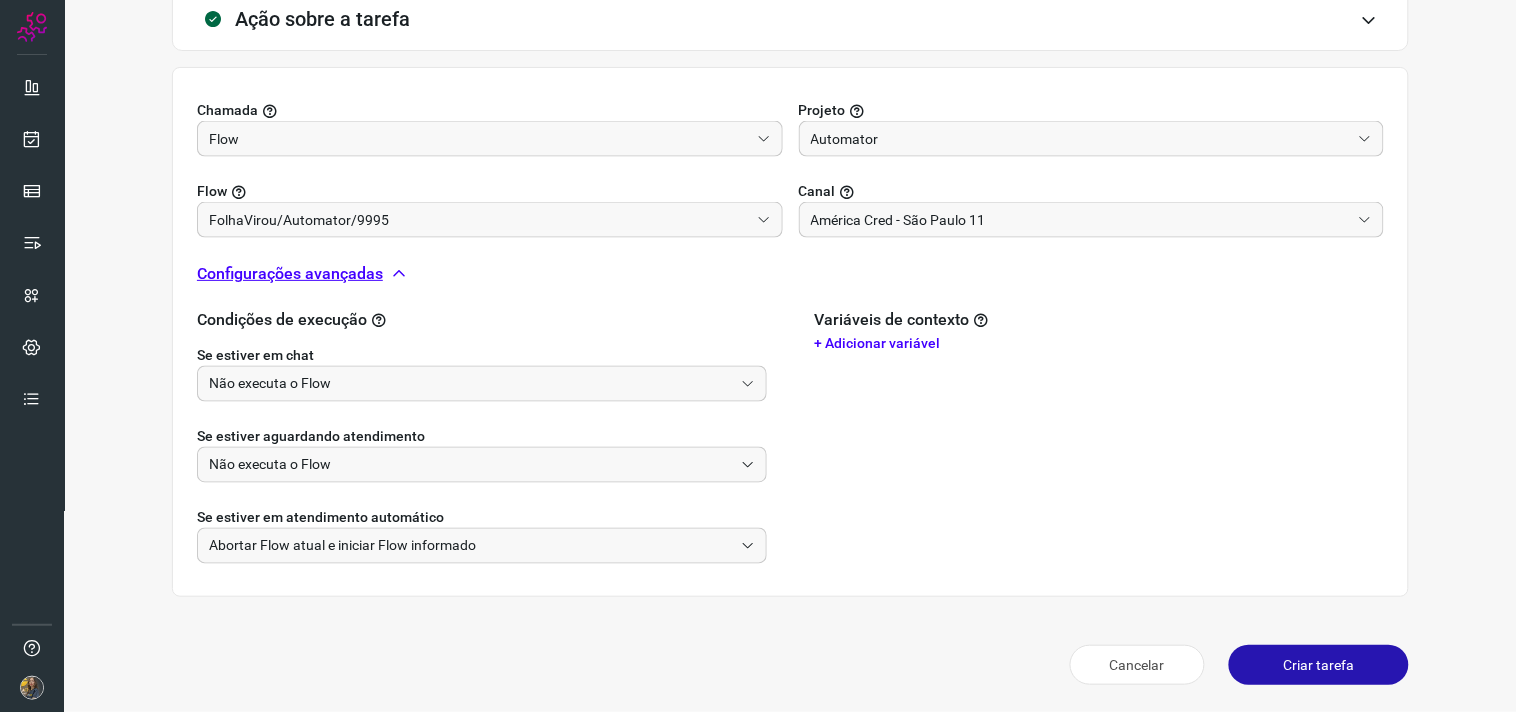 click on "Criar tarefa" at bounding box center (1319, 665) 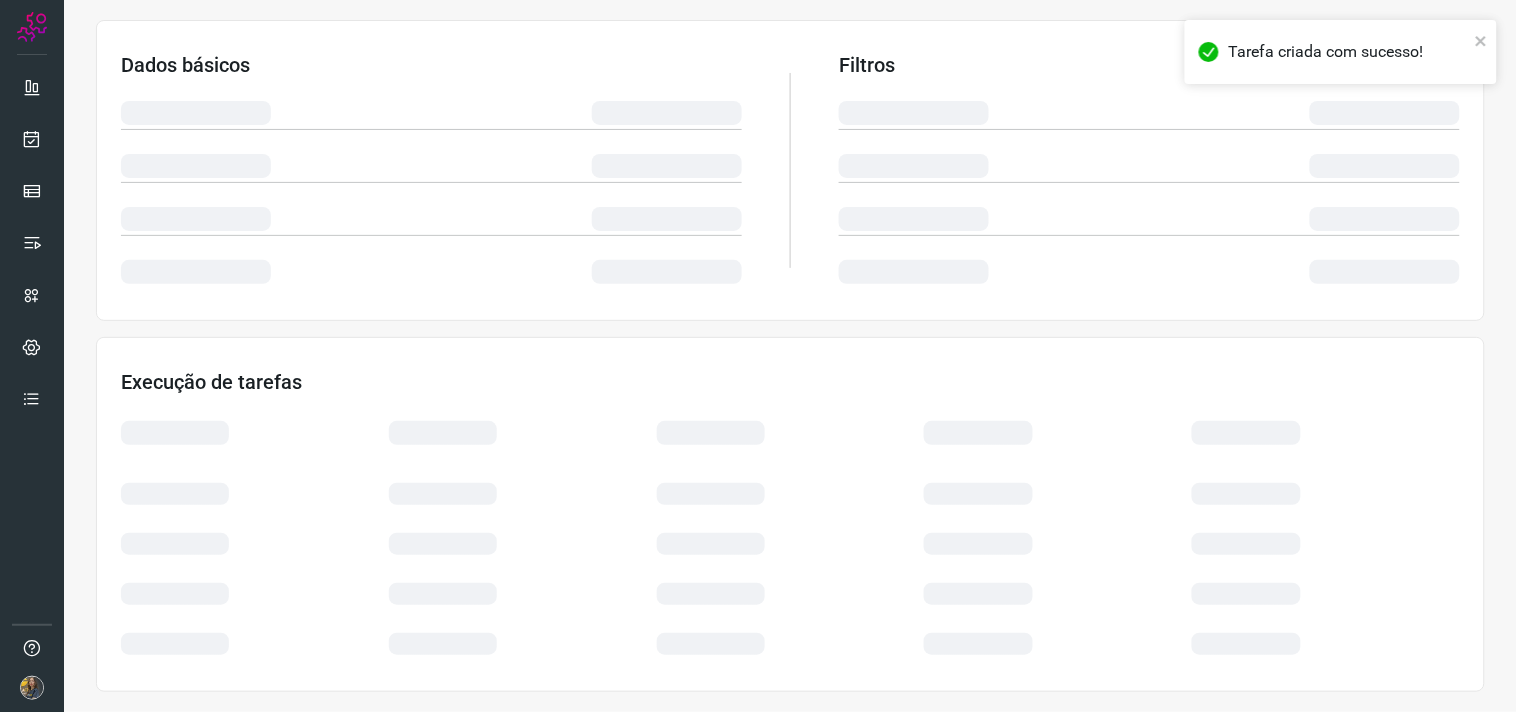 scroll, scrollTop: 321, scrollLeft: 0, axis: vertical 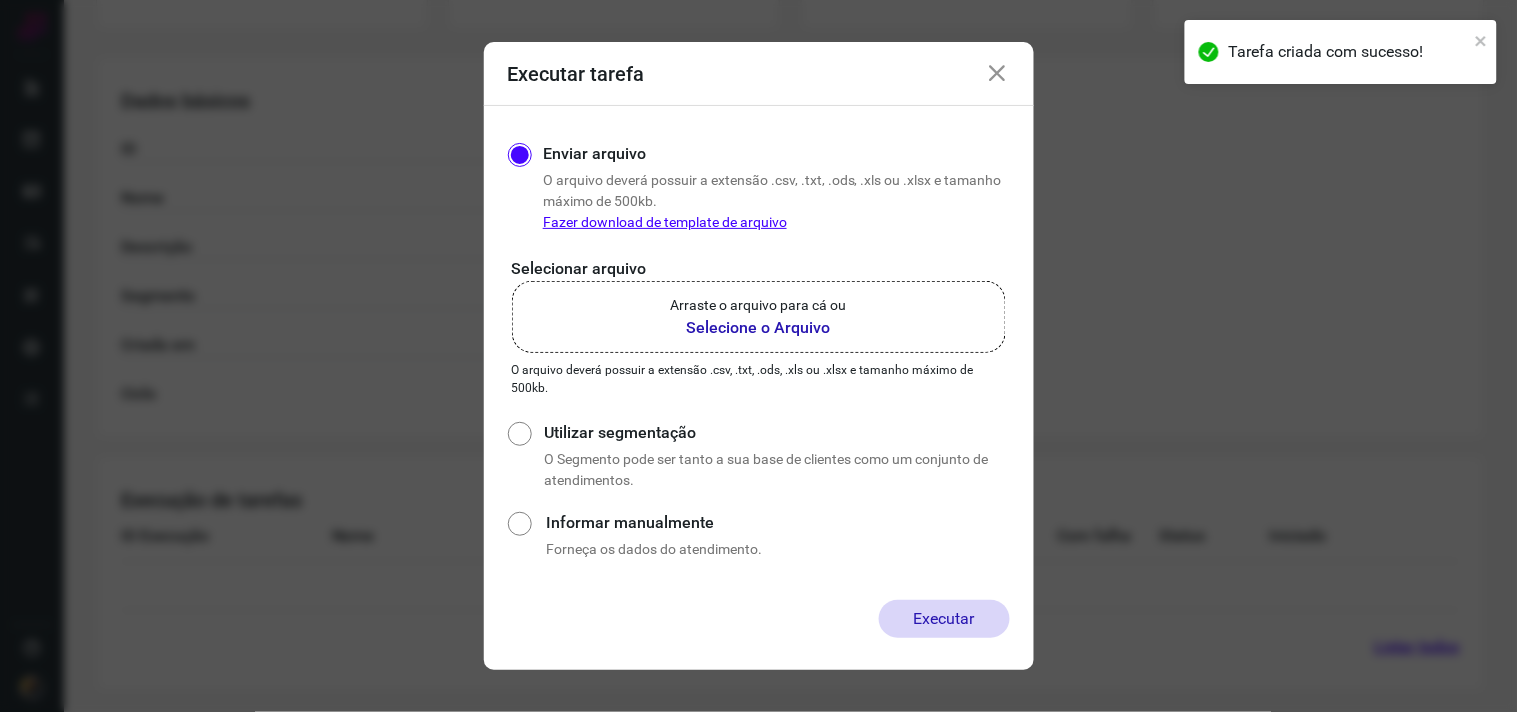 click on "Arraste o arquivo para cá ou" at bounding box center [759, 305] 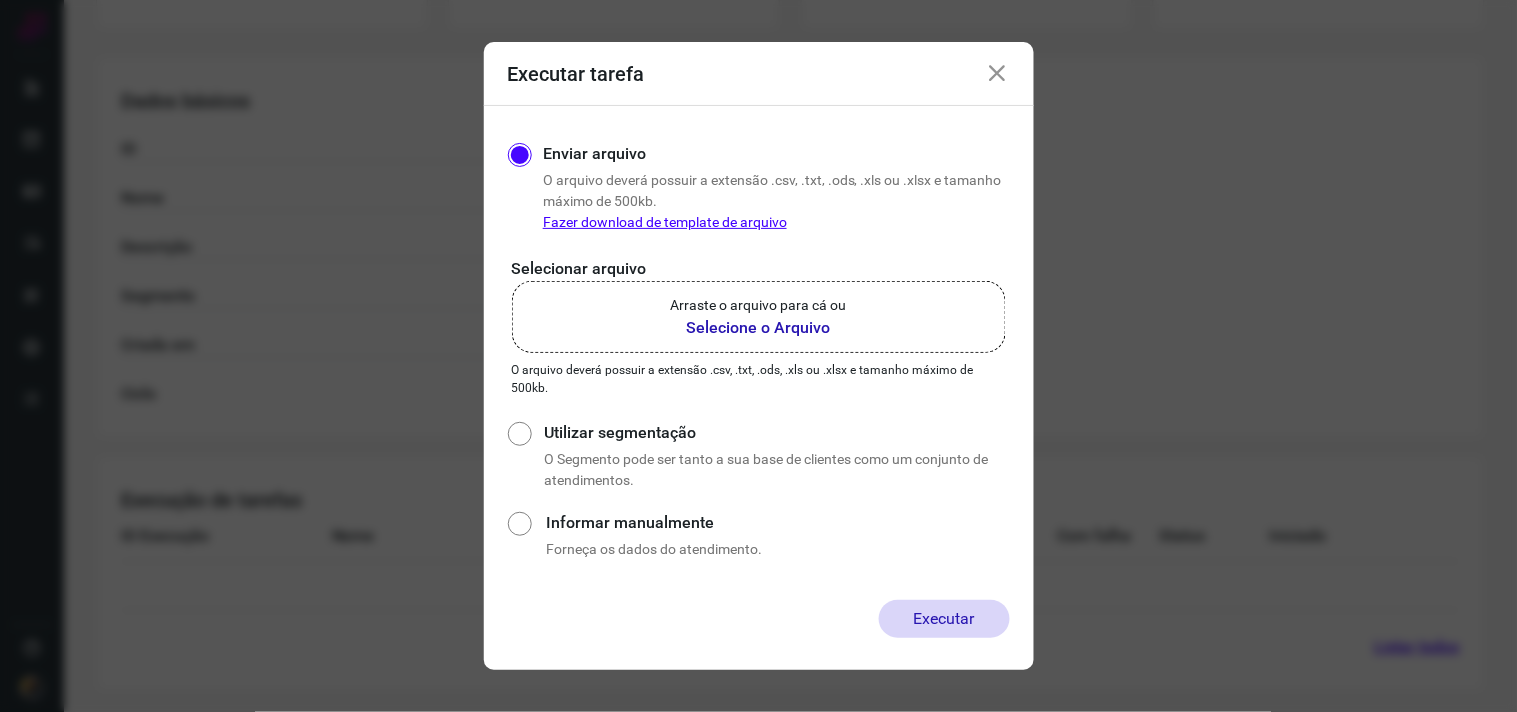 click on "Selecione o Arquivo" at bounding box center [759, 328] 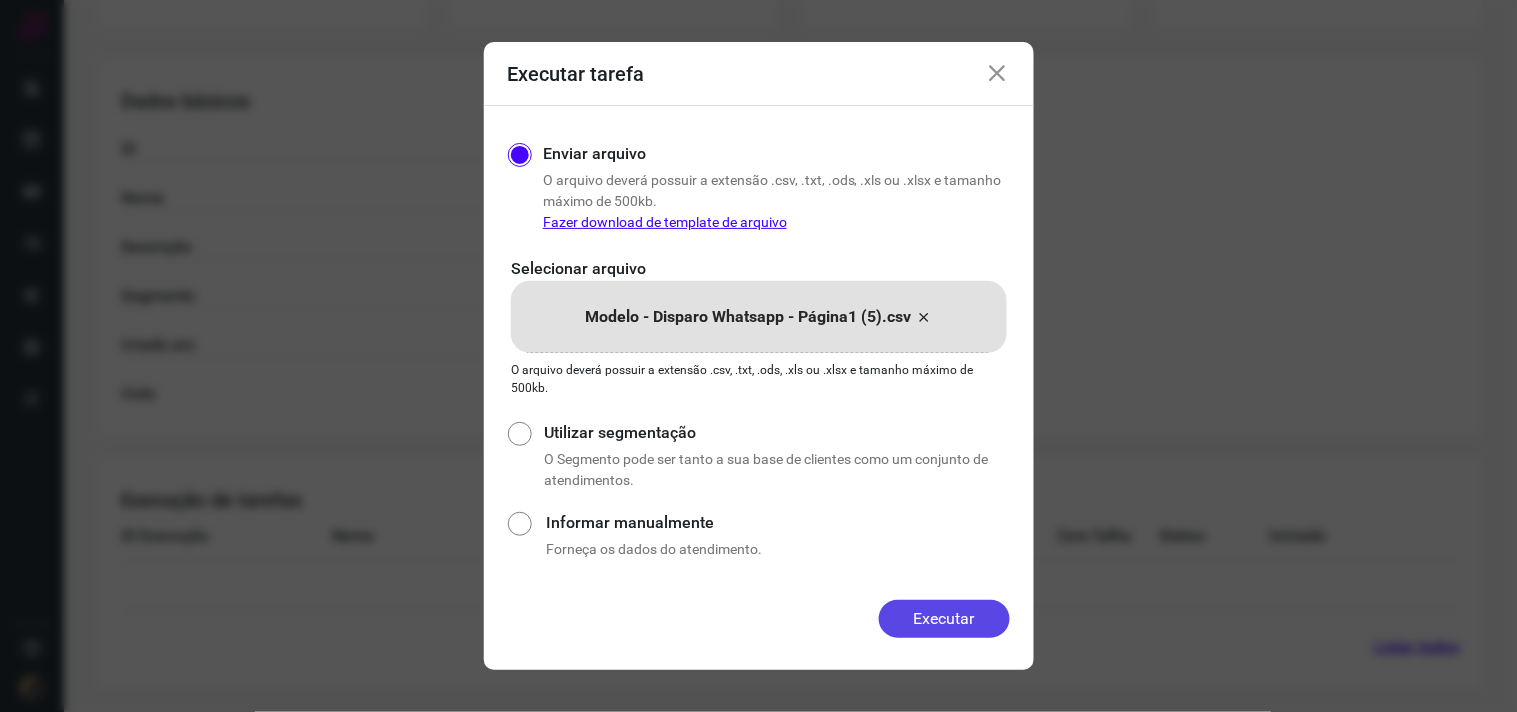 click on "Executar" at bounding box center (944, 619) 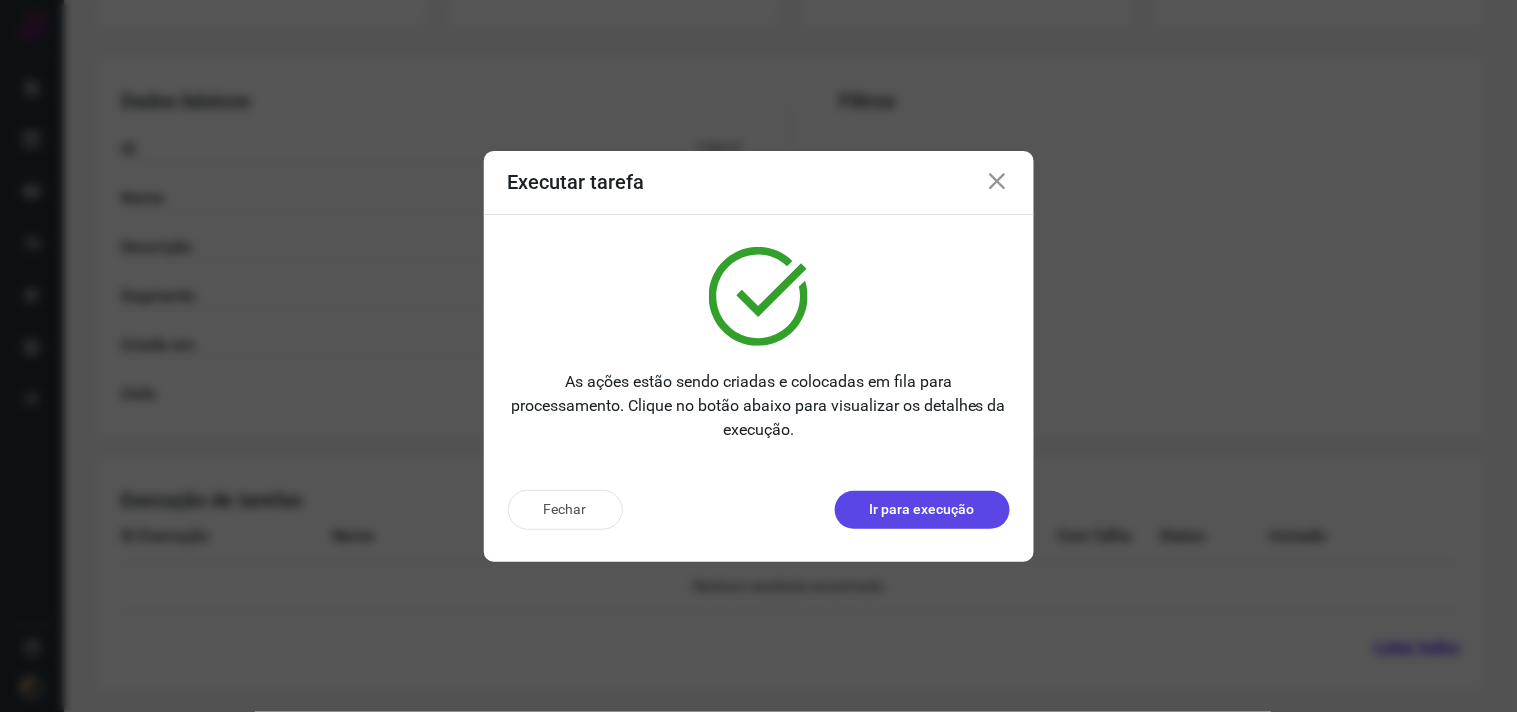 click on "Ir para execução" at bounding box center (922, 510) 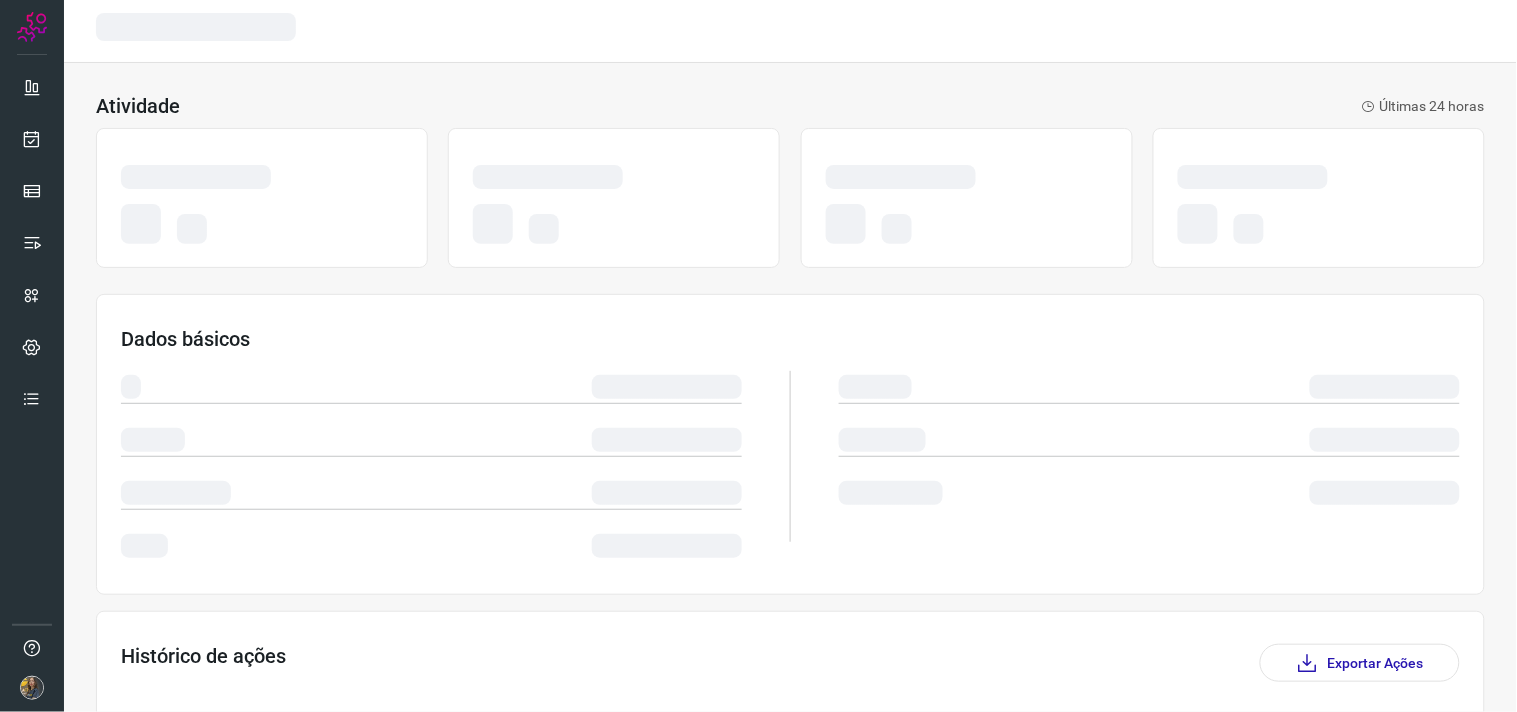 scroll, scrollTop: 0, scrollLeft: 0, axis: both 